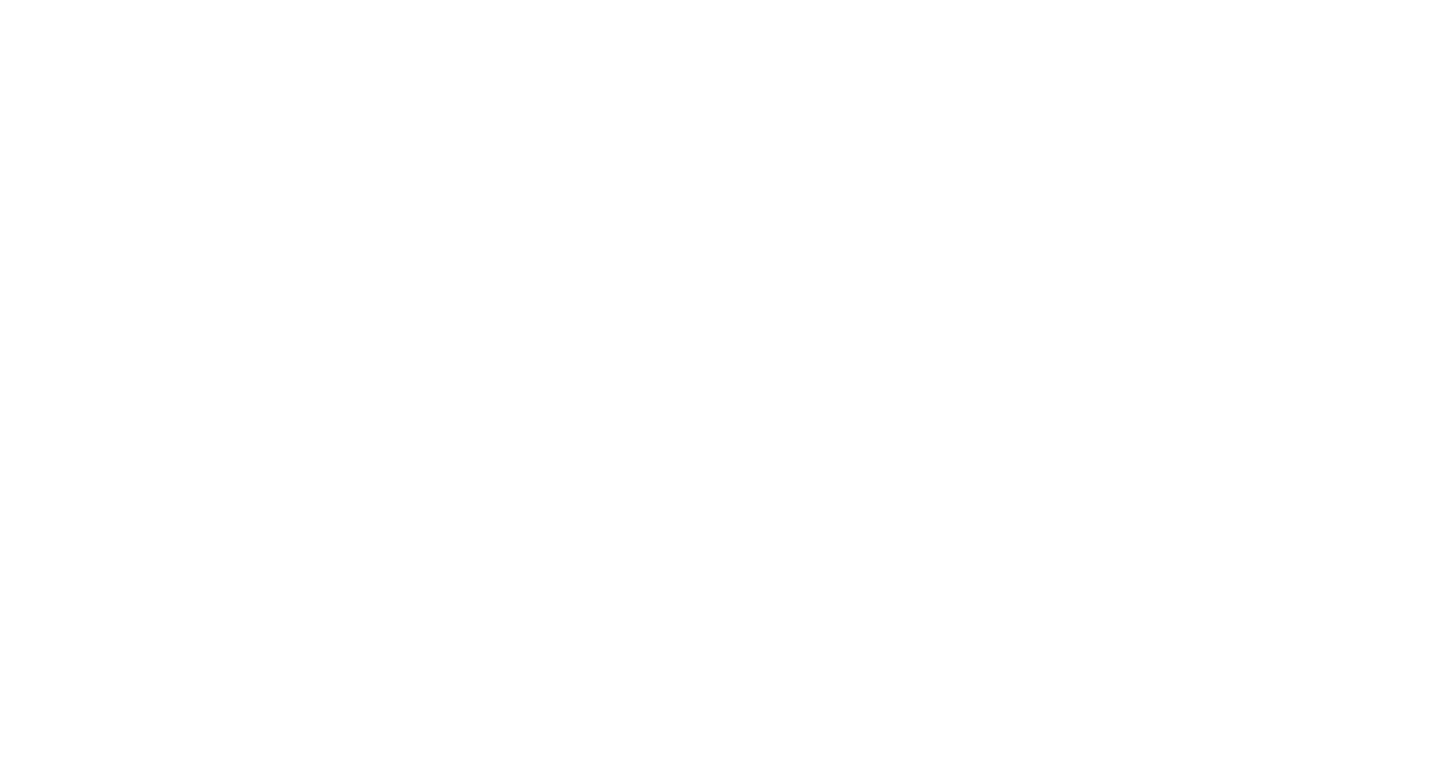 scroll, scrollTop: 0, scrollLeft: 0, axis: both 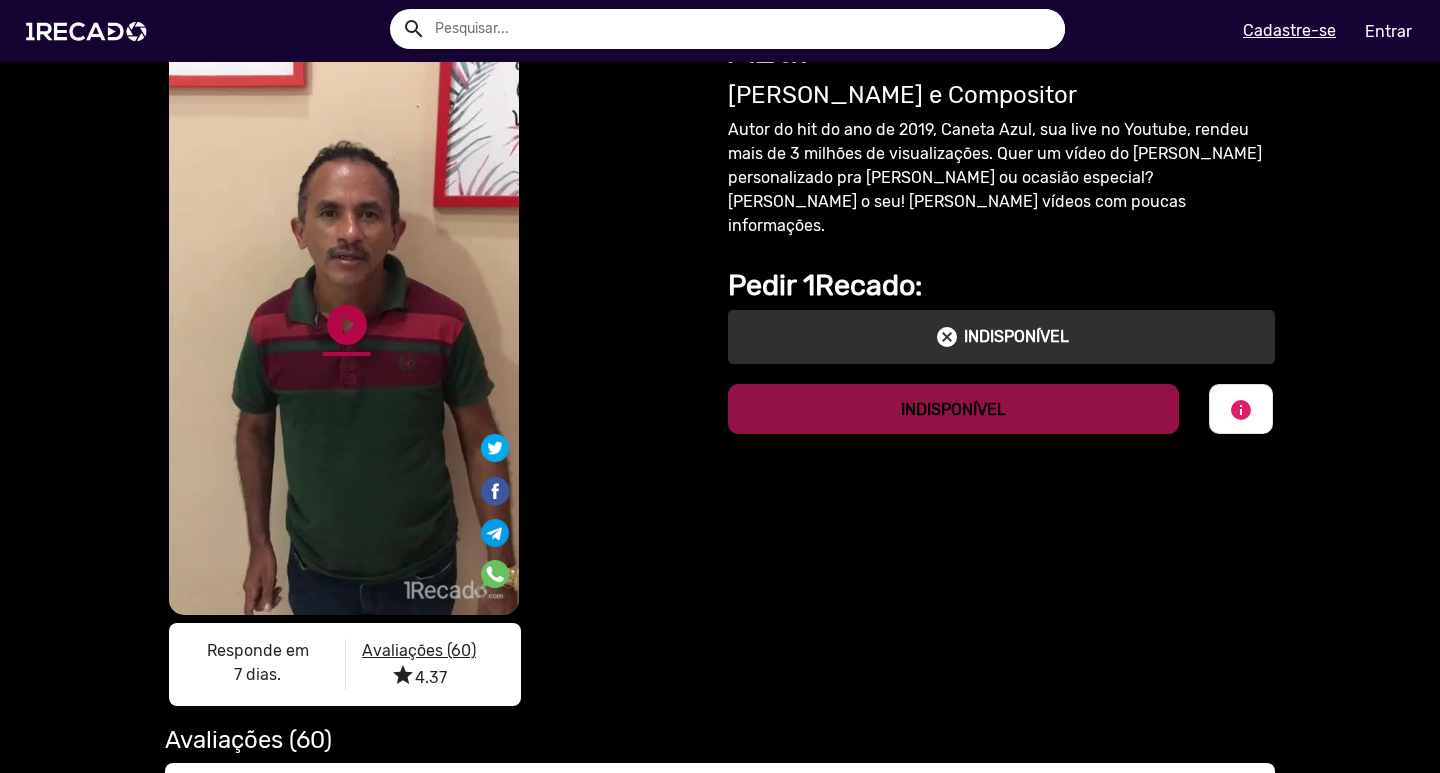 click on "play_circle_filled" 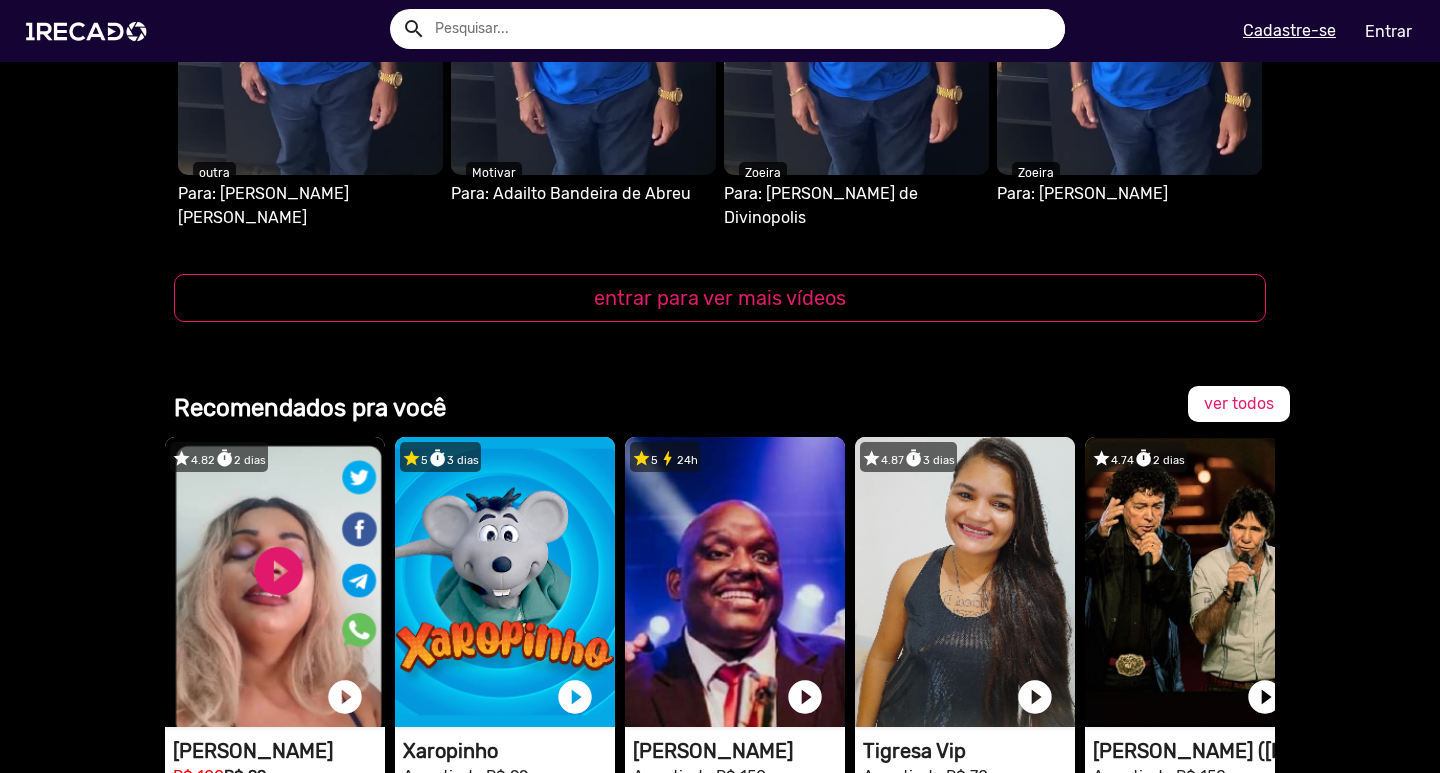 scroll, scrollTop: 2268, scrollLeft: 0, axis: vertical 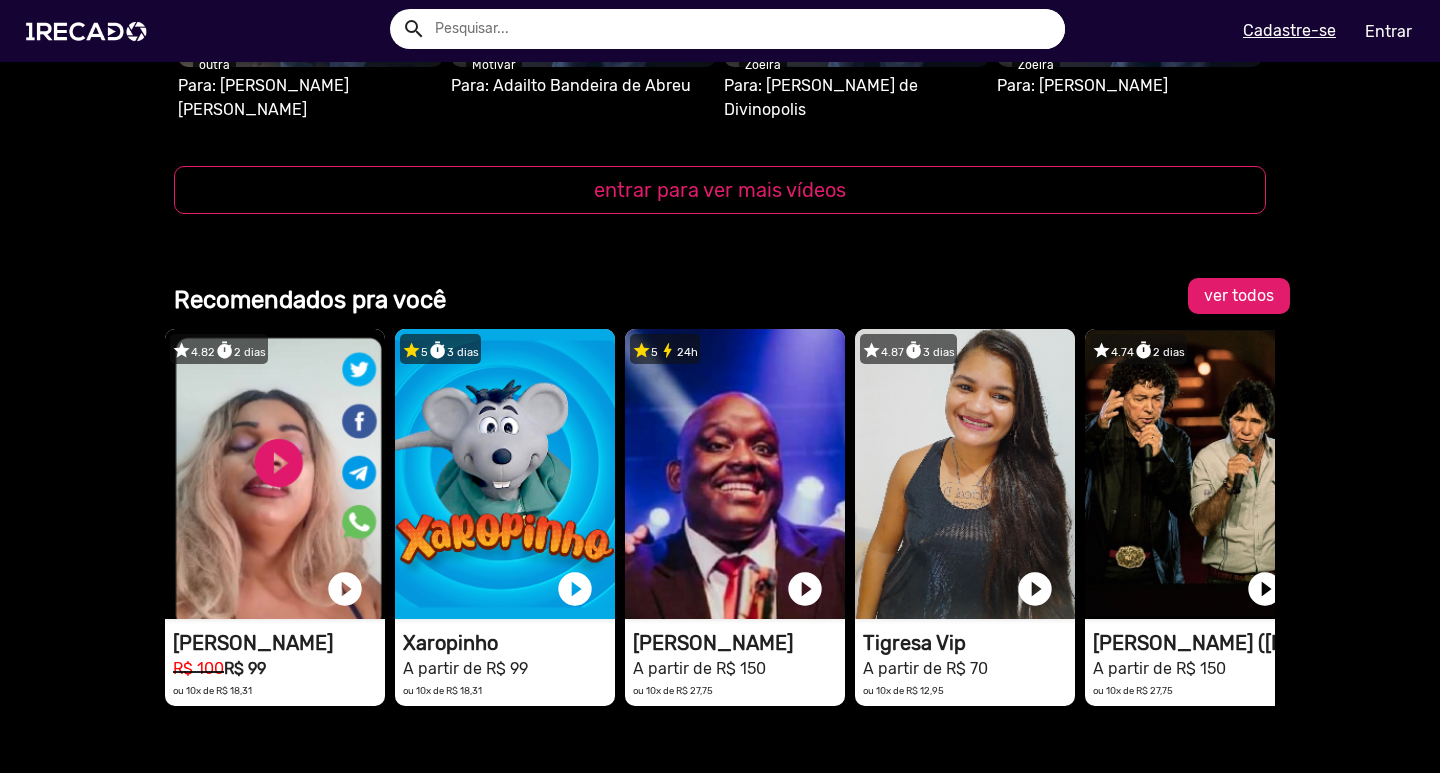 click on "ver todos" 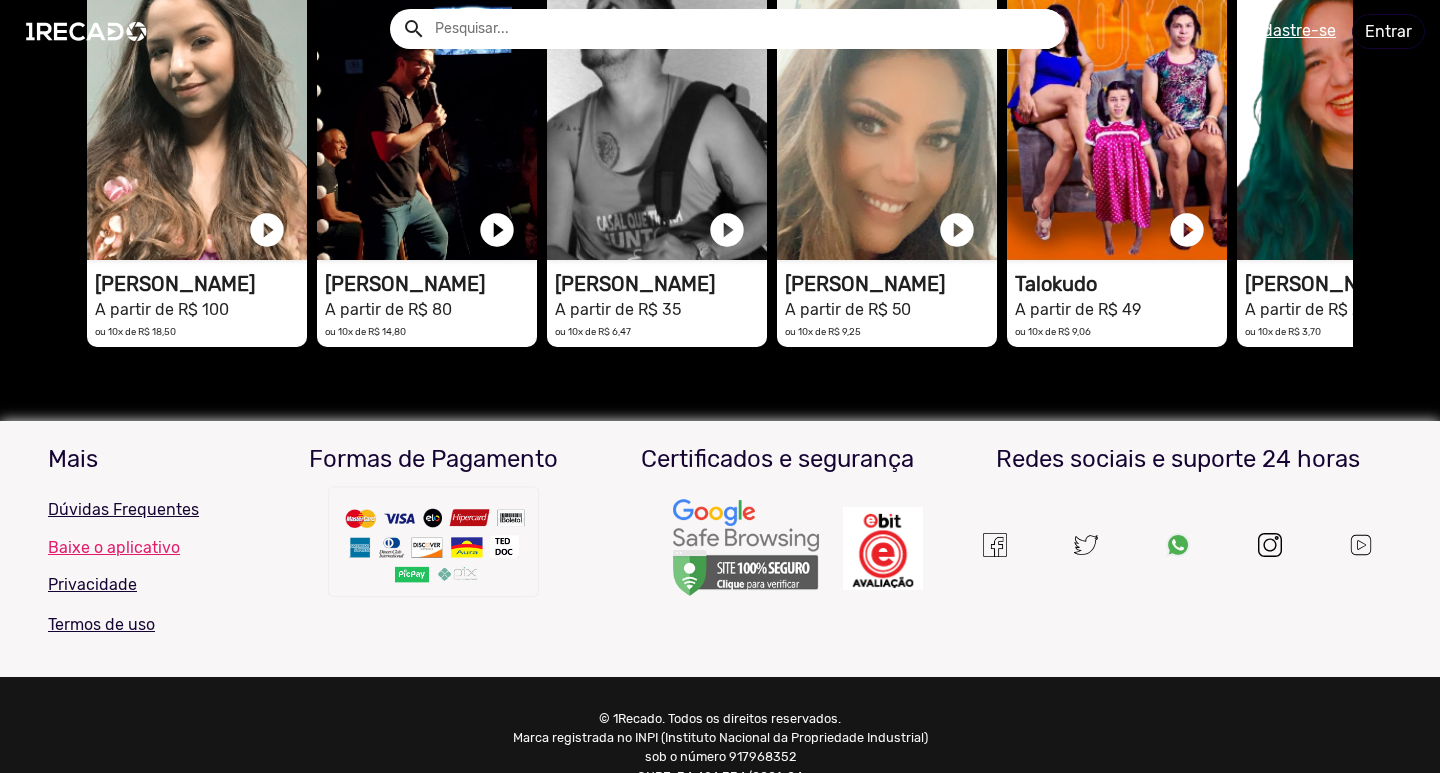 scroll, scrollTop: 0, scrollLeft: 0, axis: both 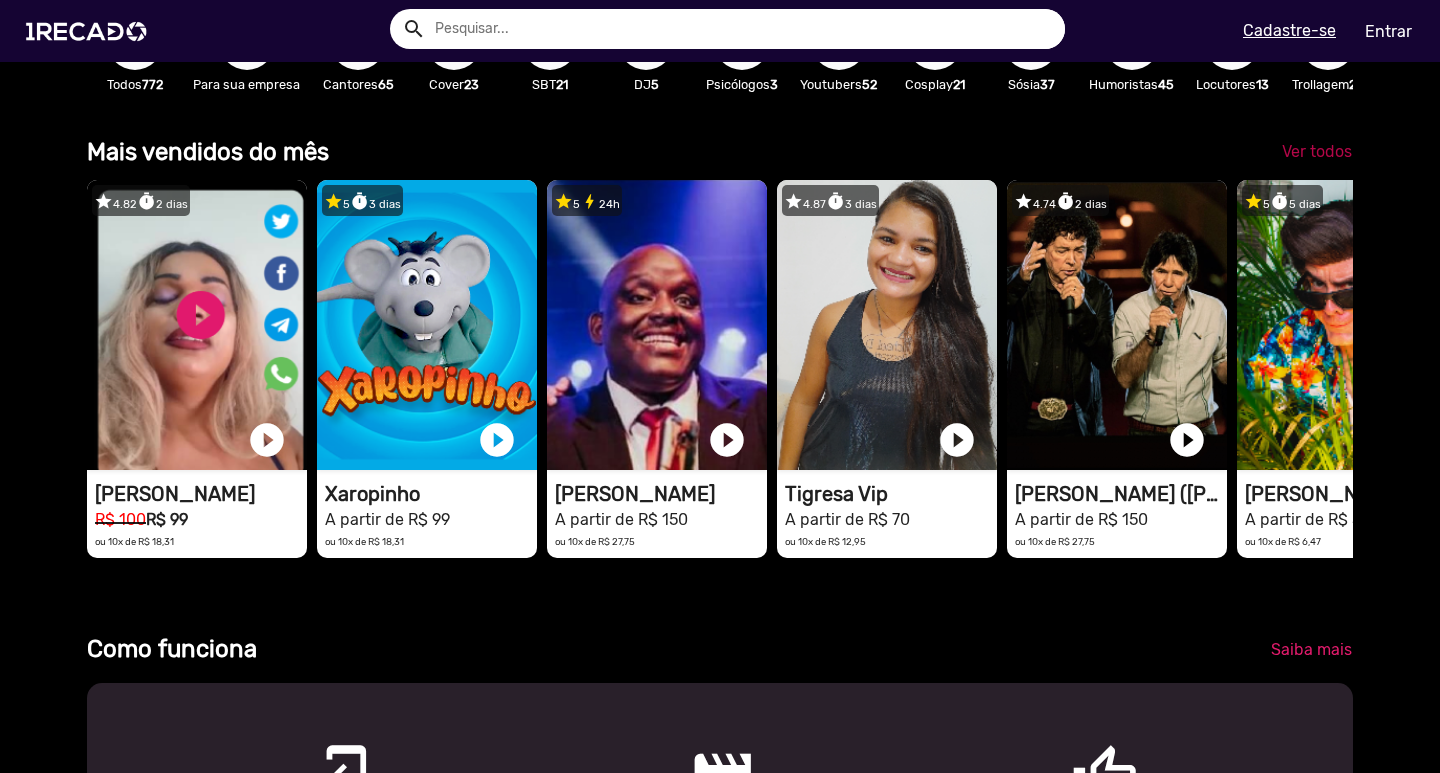 click on "Ver todos" 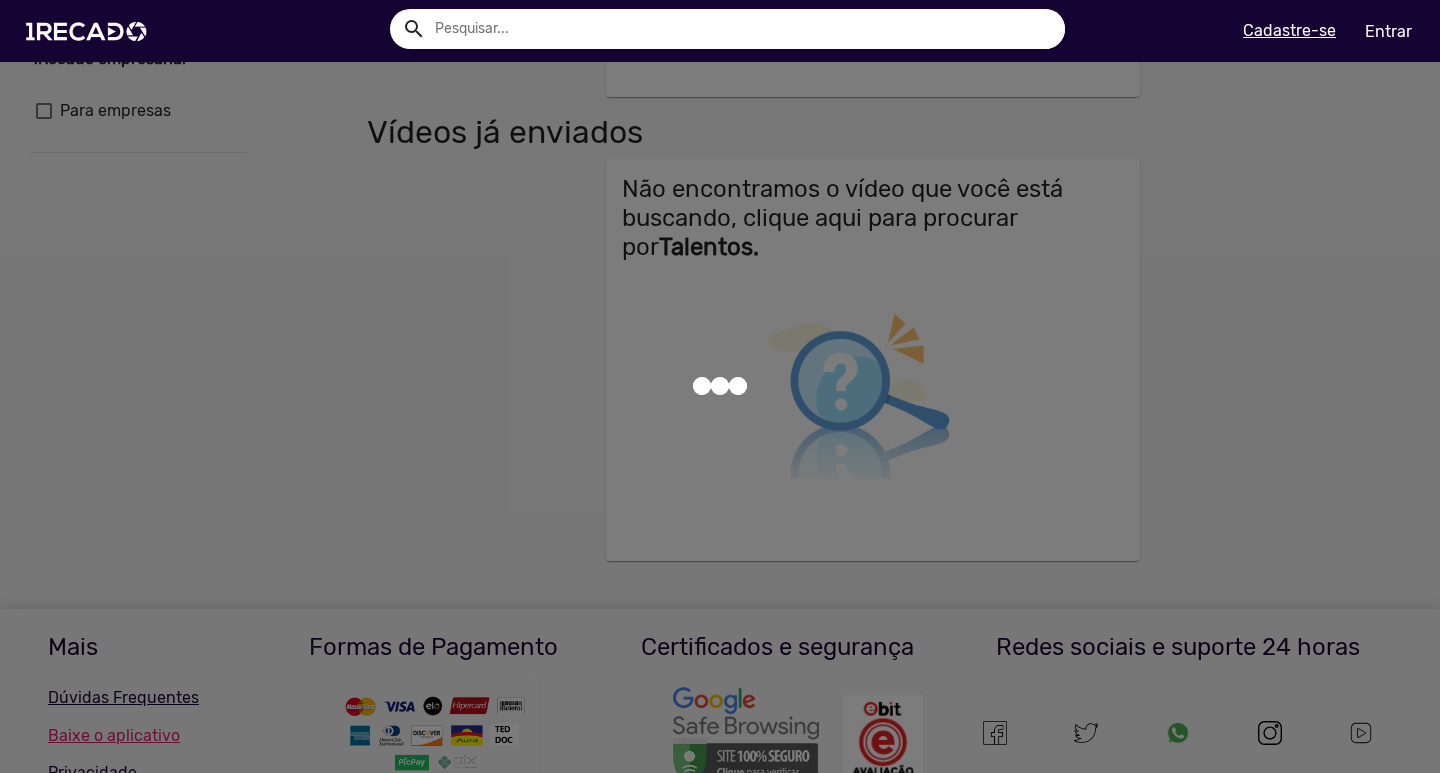 scroll, scrollTop: 0, scrollLeft: 0, axis: both 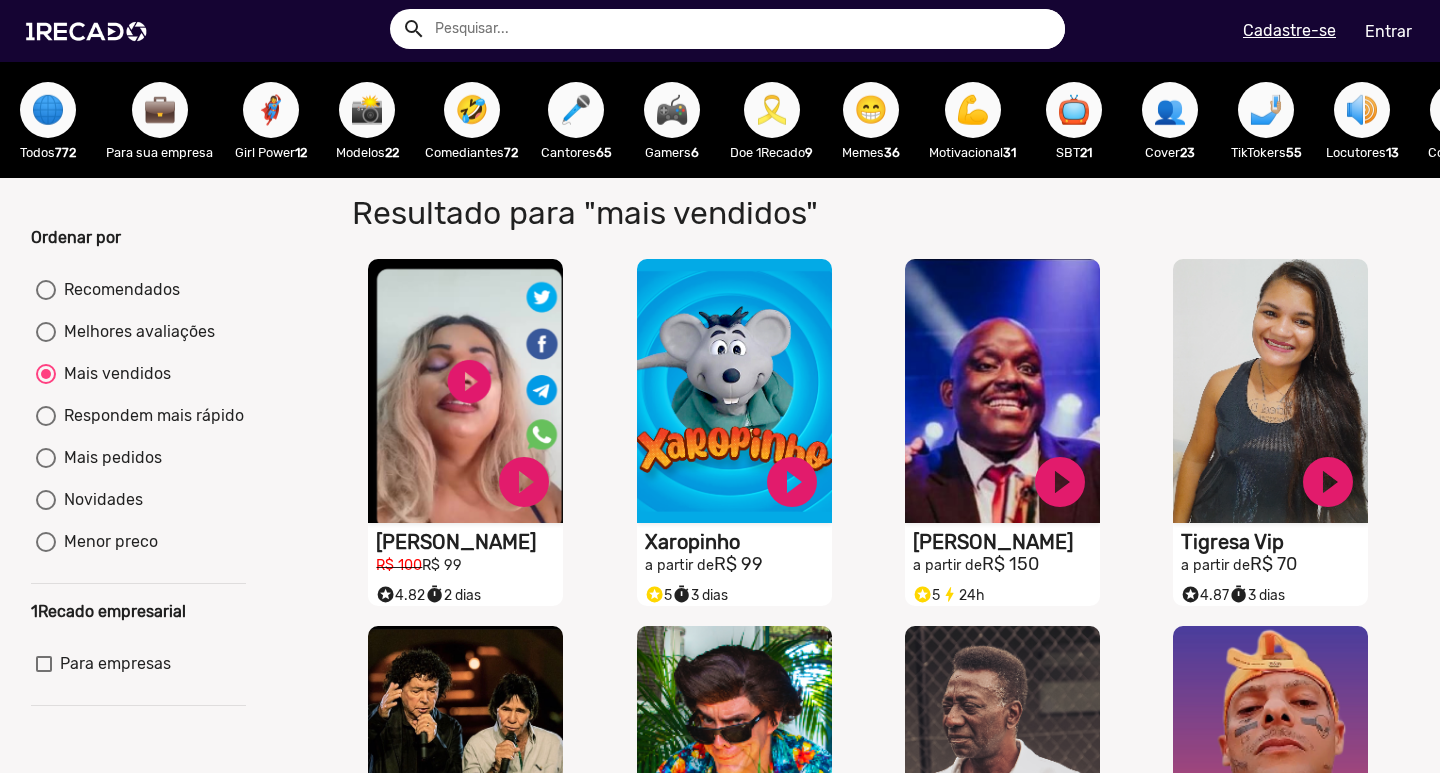 click on "🦹🏼‍♀️  Cosplay  21" at bounding box center [1458, 120] 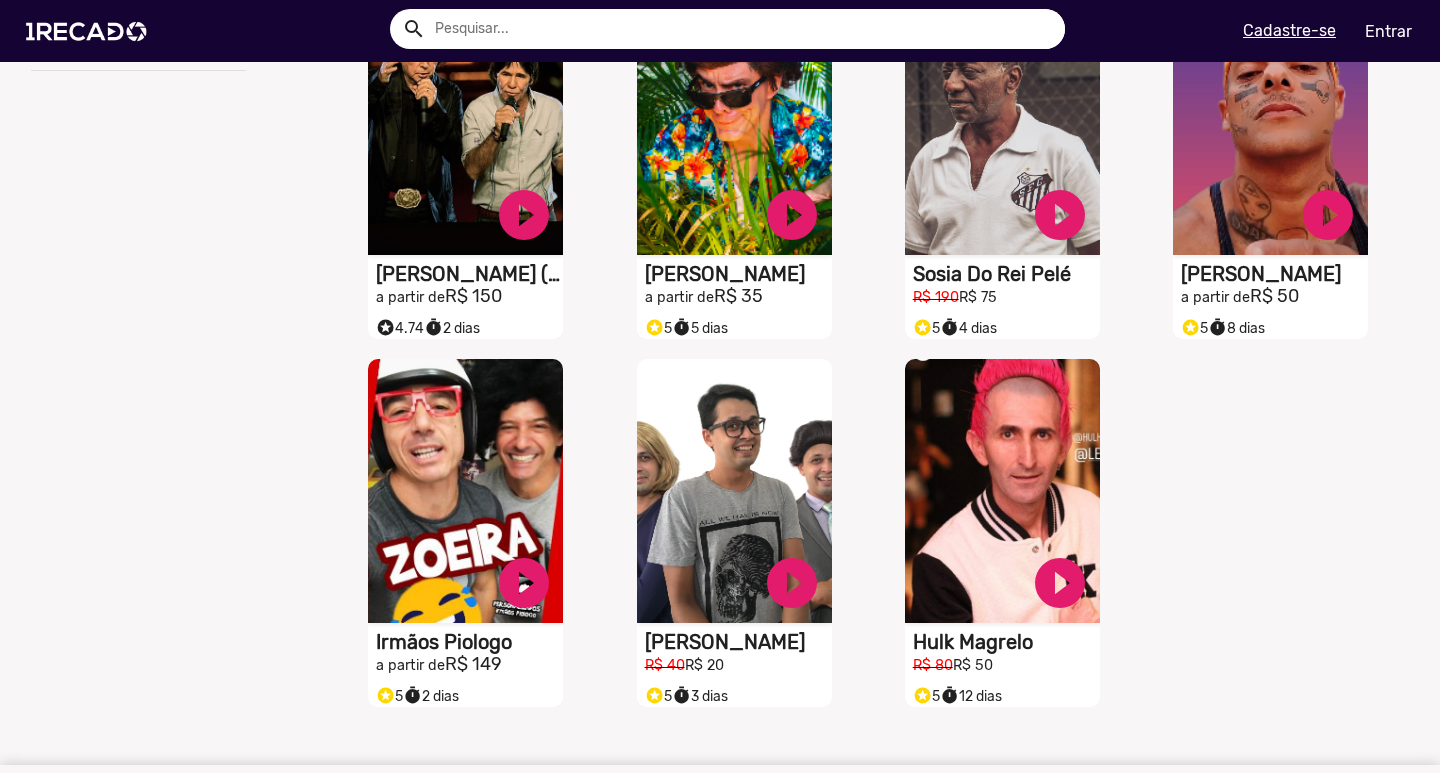 scroll, scrollTop: 643, scrollLeft: 0, axis: vertical 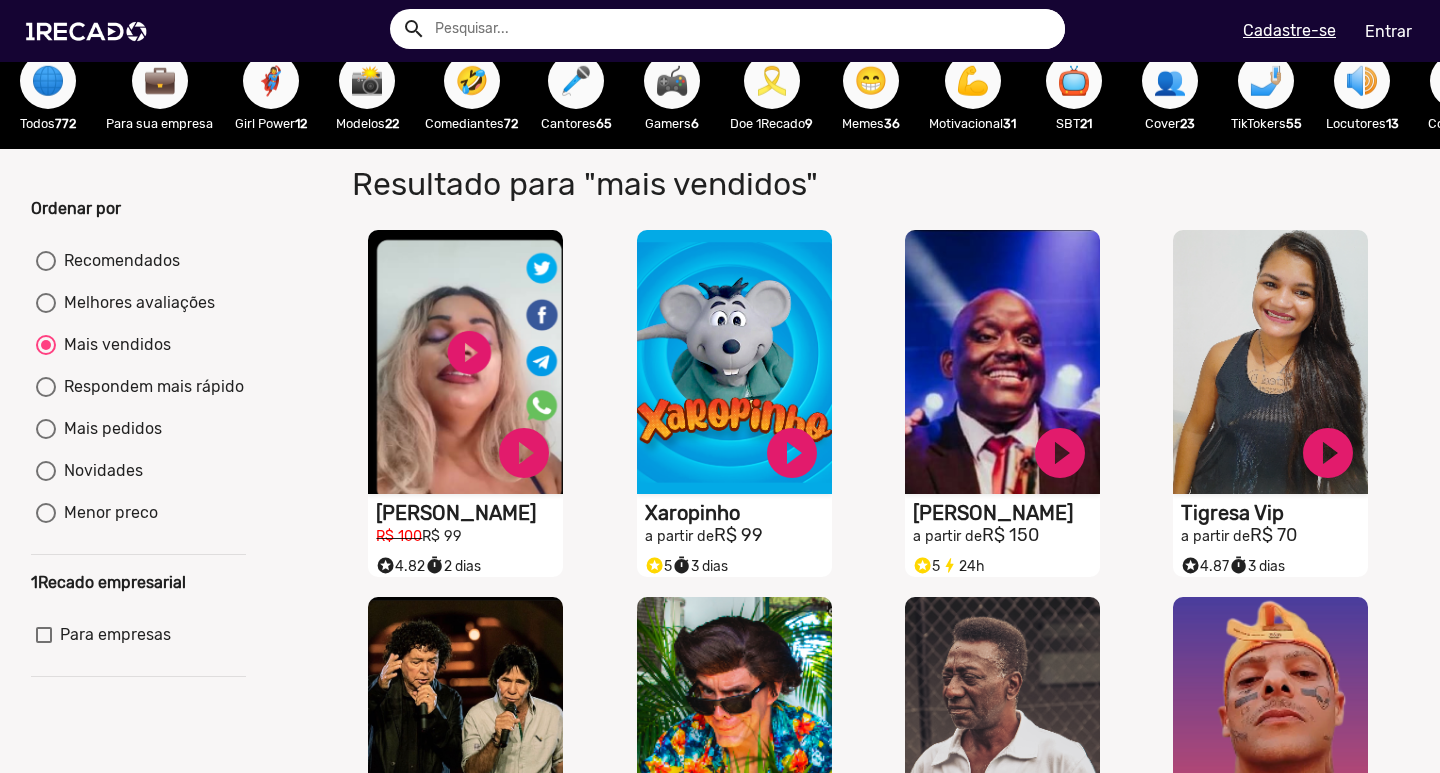 click at bounding box center (46, 429) 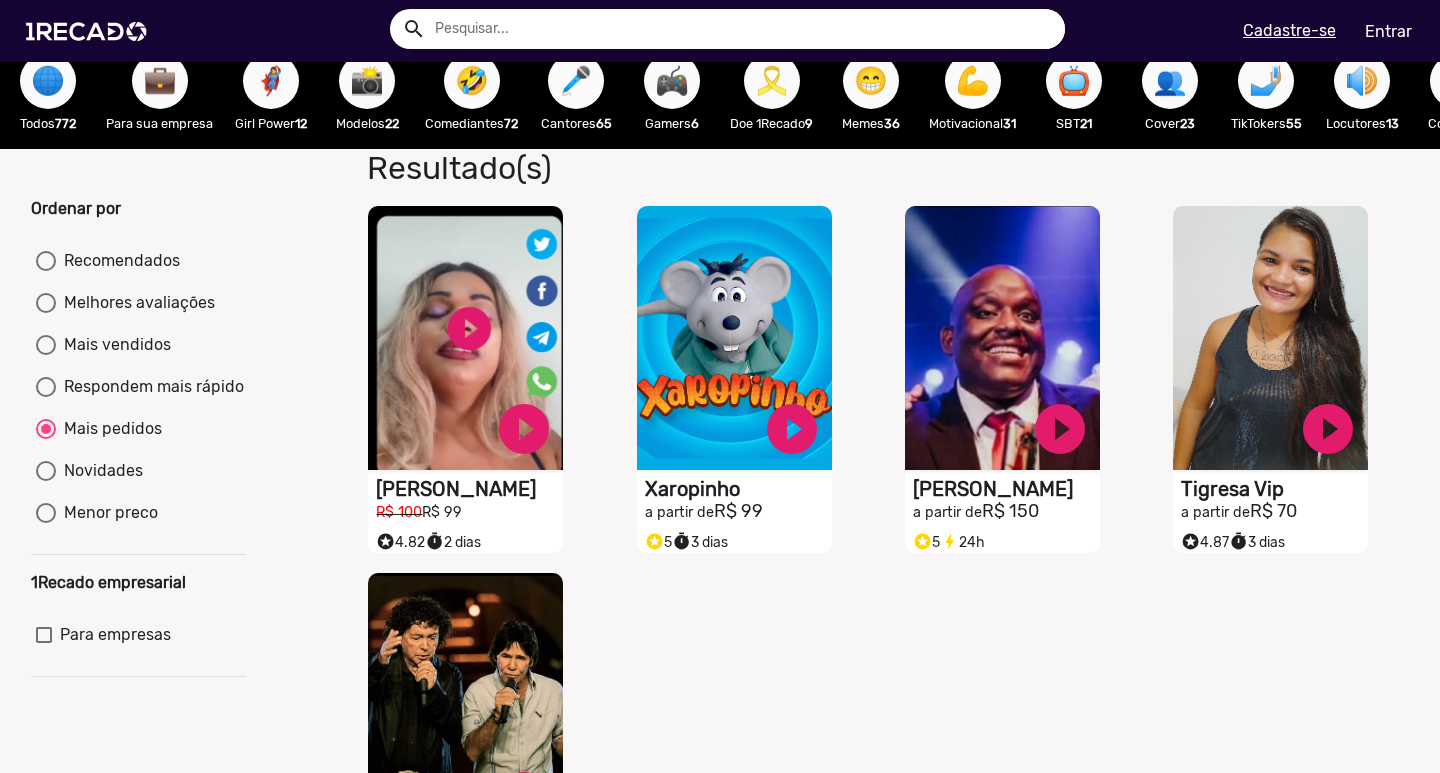 click at bounding box center (46, 261) 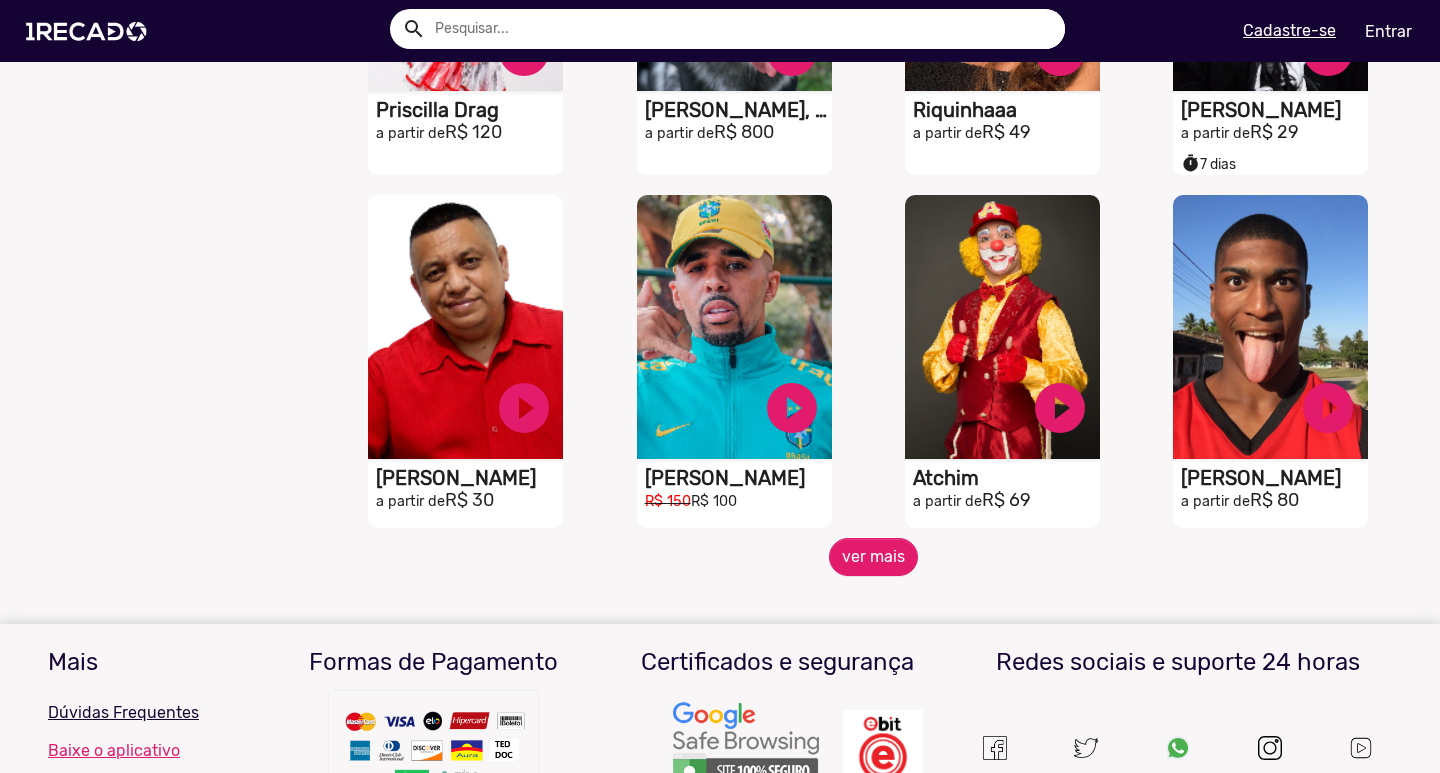 scroll, scrollTop: 1365, scrollLeft: 0, axis: vertical 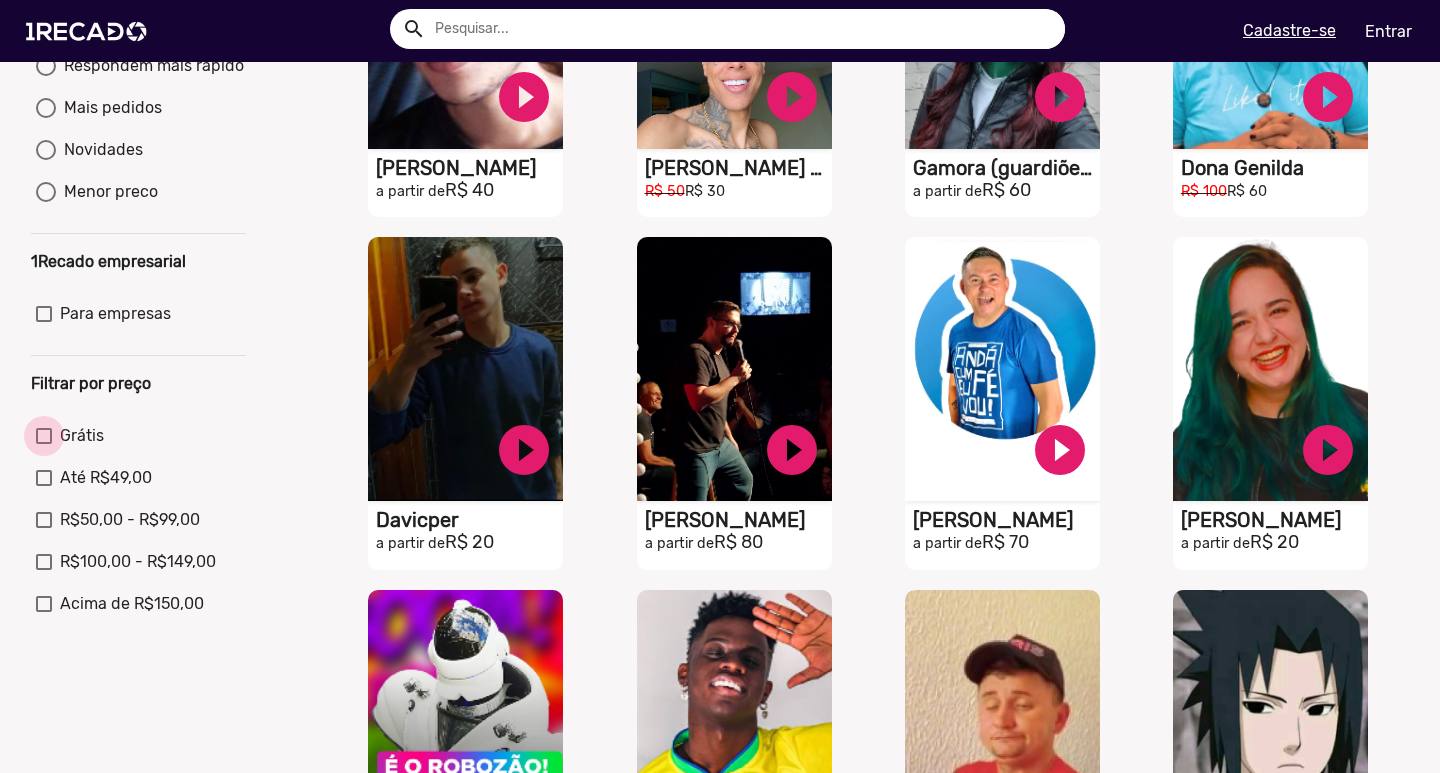 click at bounding box center (44, 436) 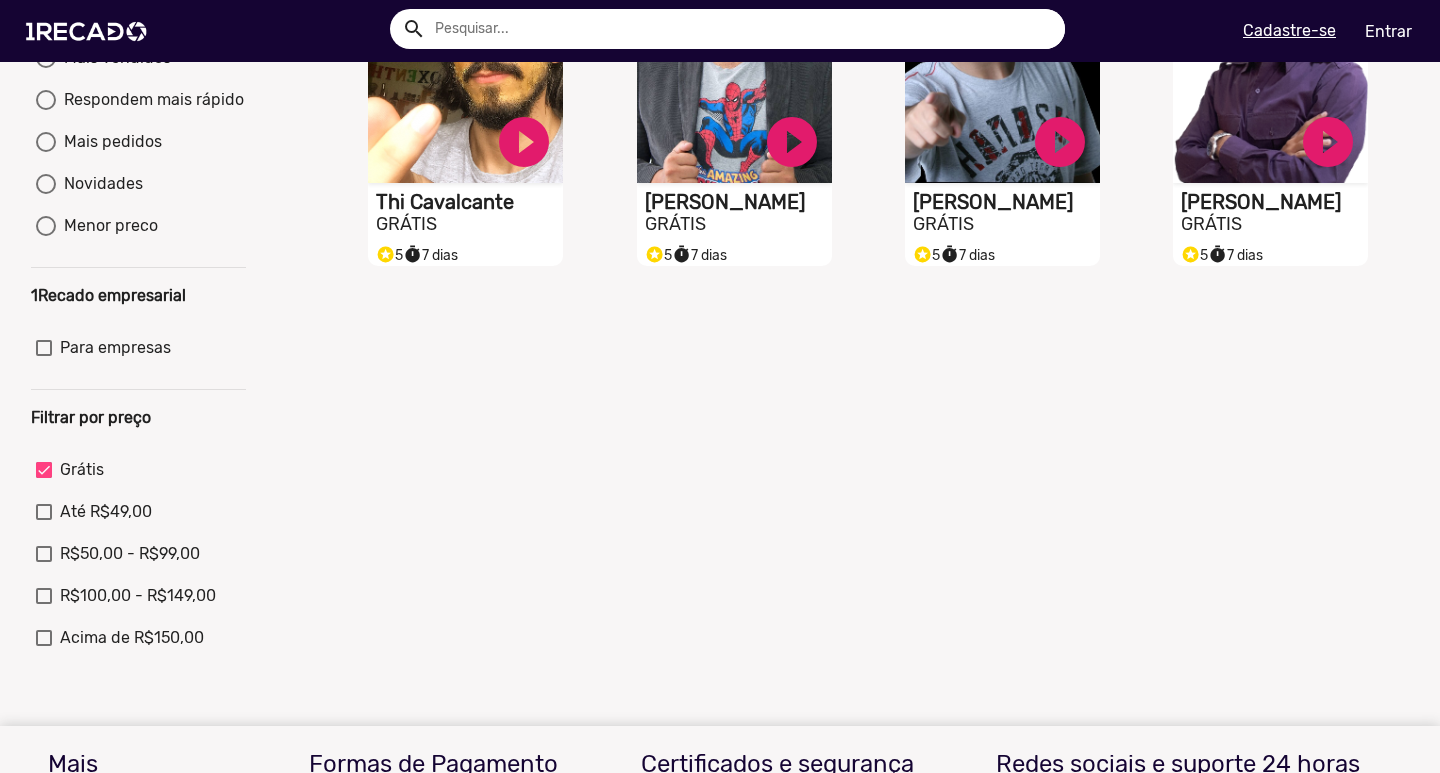 scroll, scrollTop: 334, scrollLeft: 0, axis: vertical 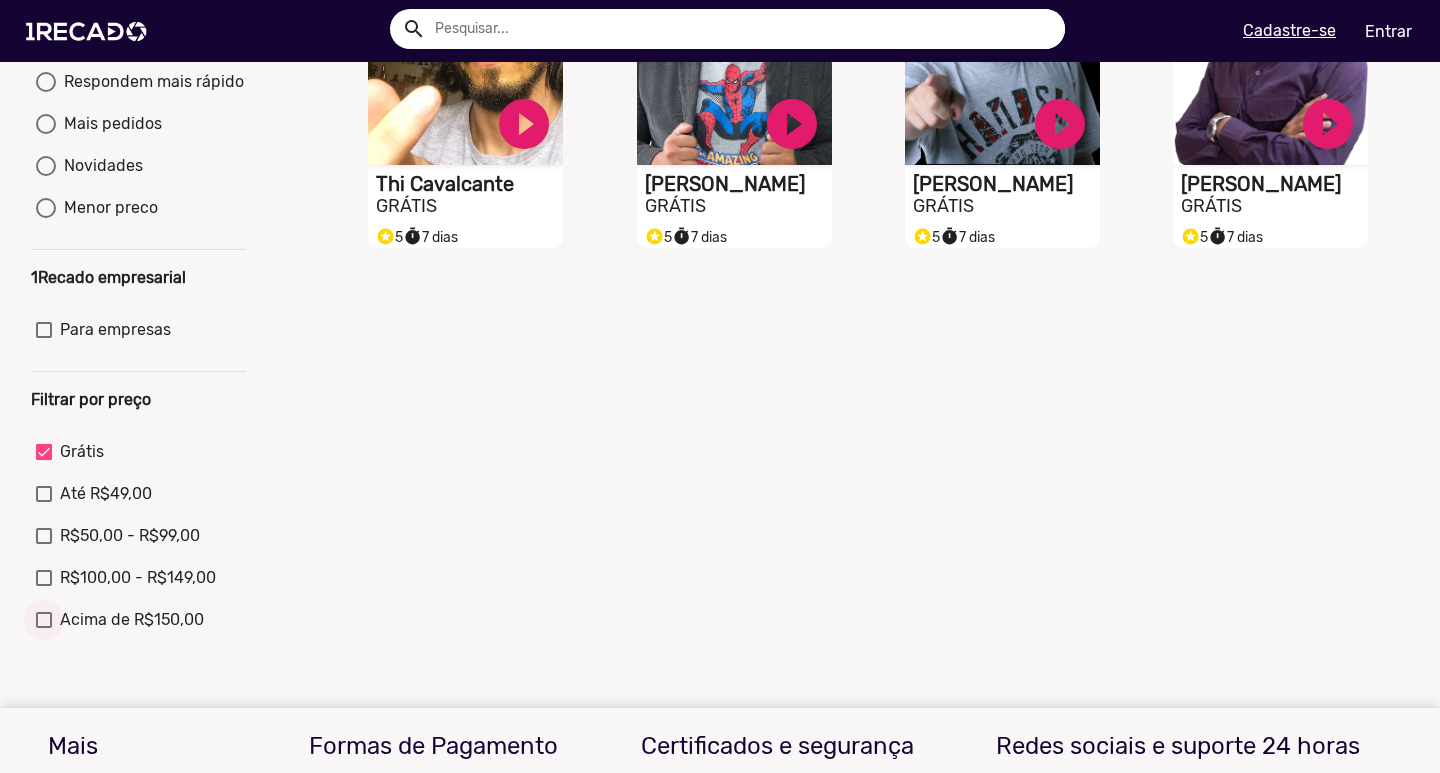 click at bounding box center (44, 620) 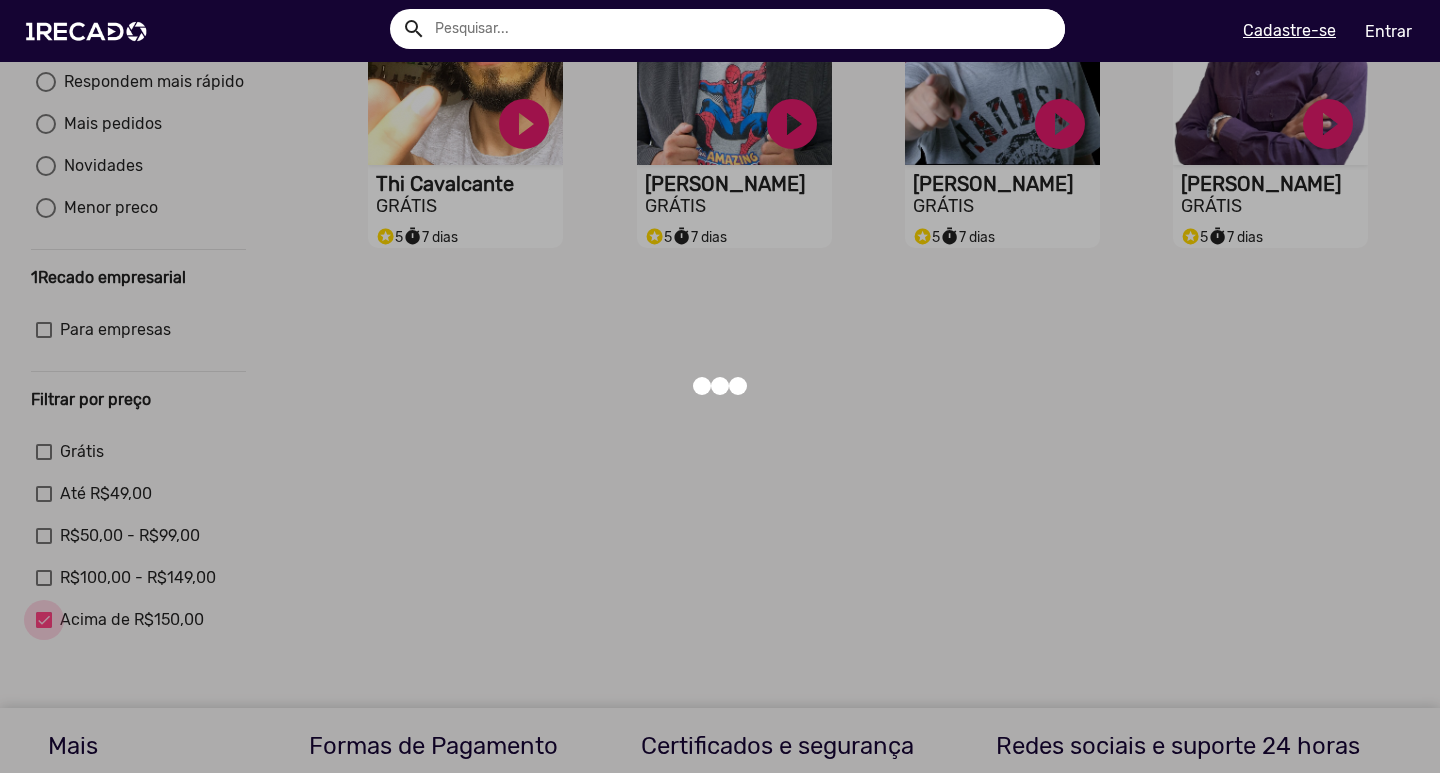 checkbox on "false" 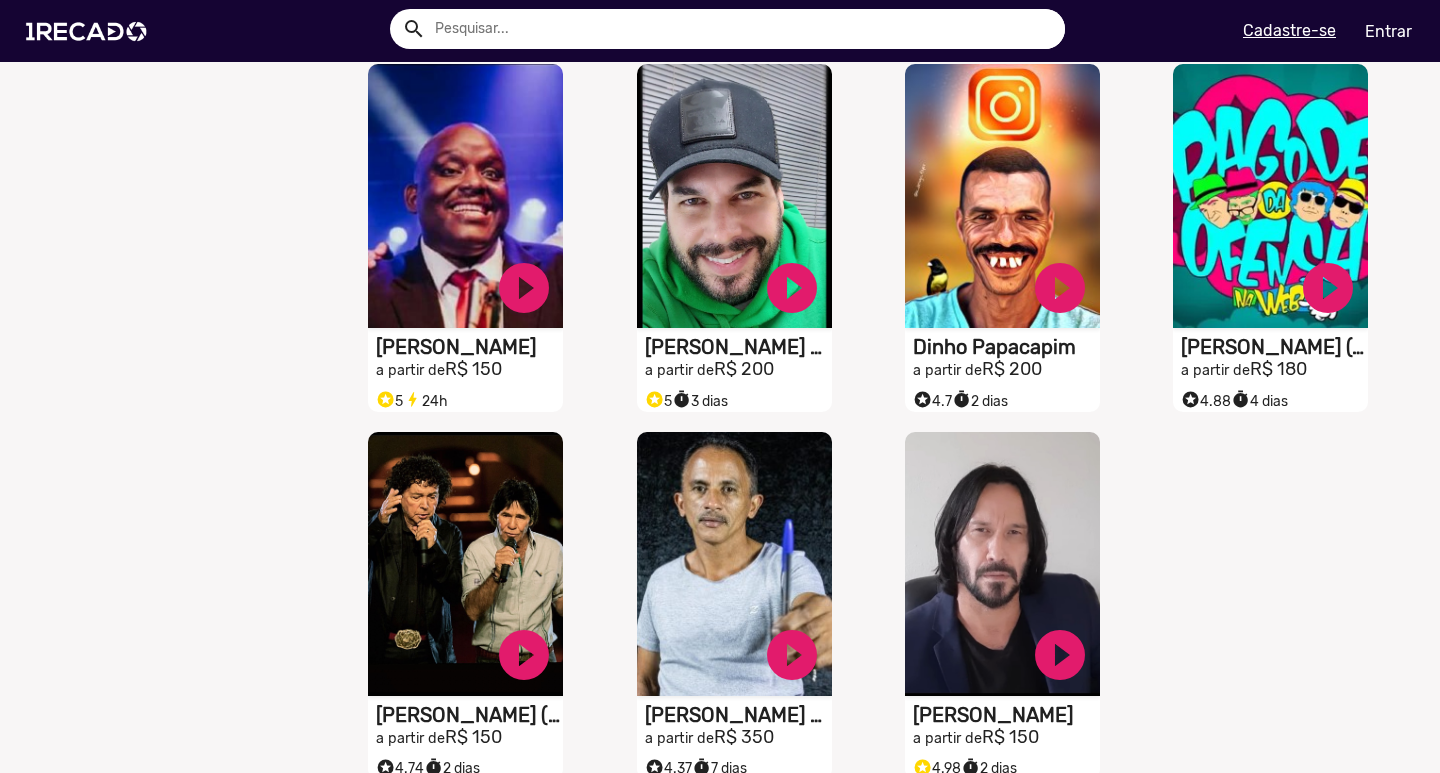 scroll, scrollTop: 3246, scrollLeft: 0, axis: vertical 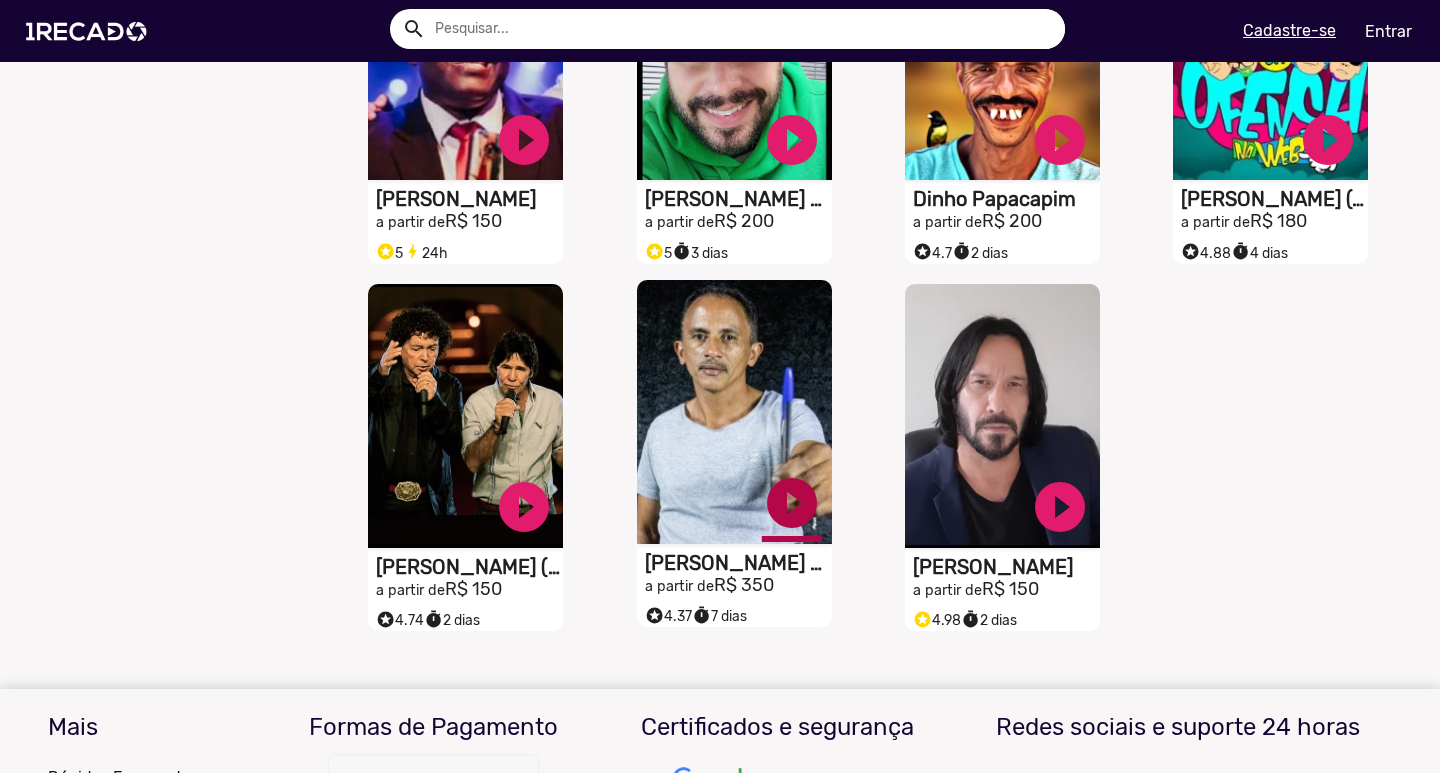 click on "play_circle_filled" at bounding box center (524, -2799) 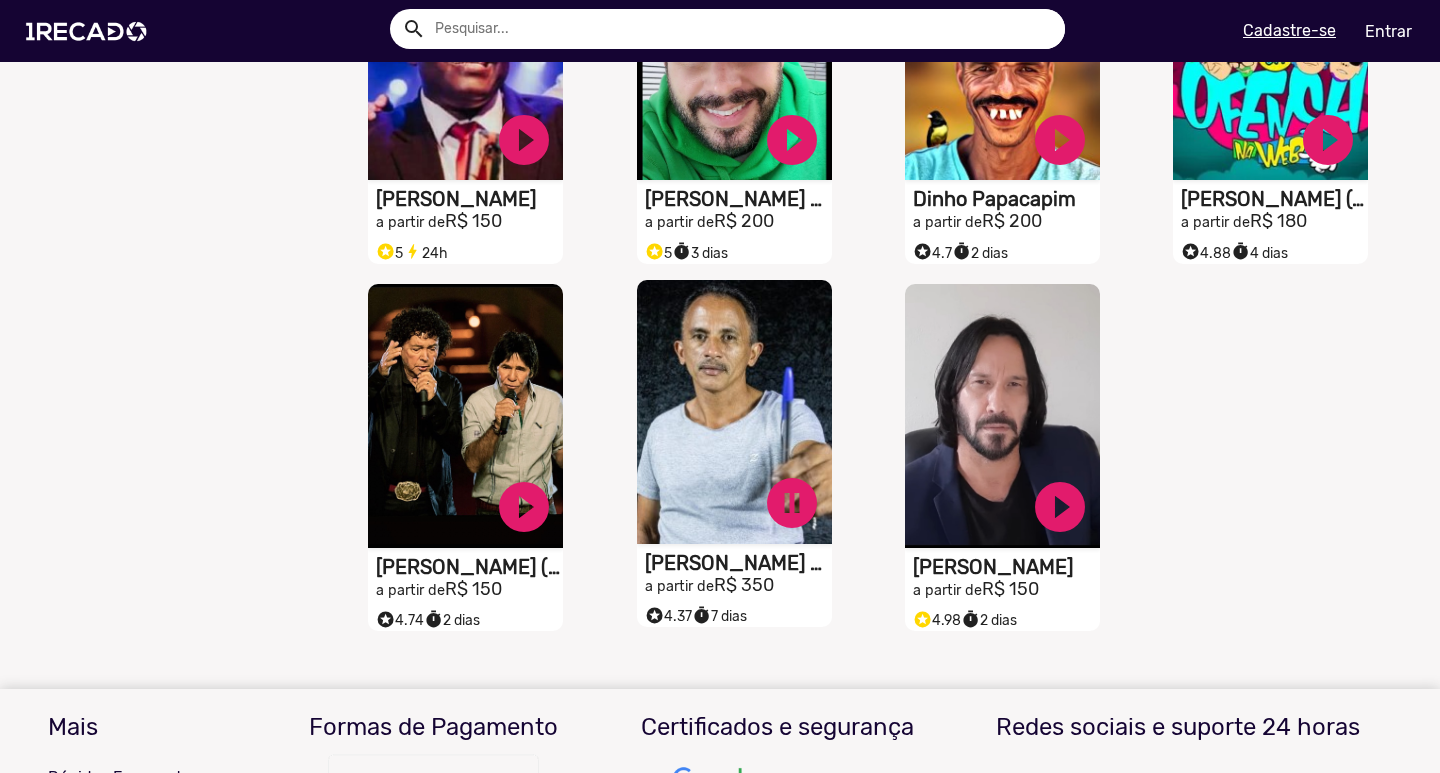 scroll, scrollTop: 3217, scrollLeft: 0, axis: vertical 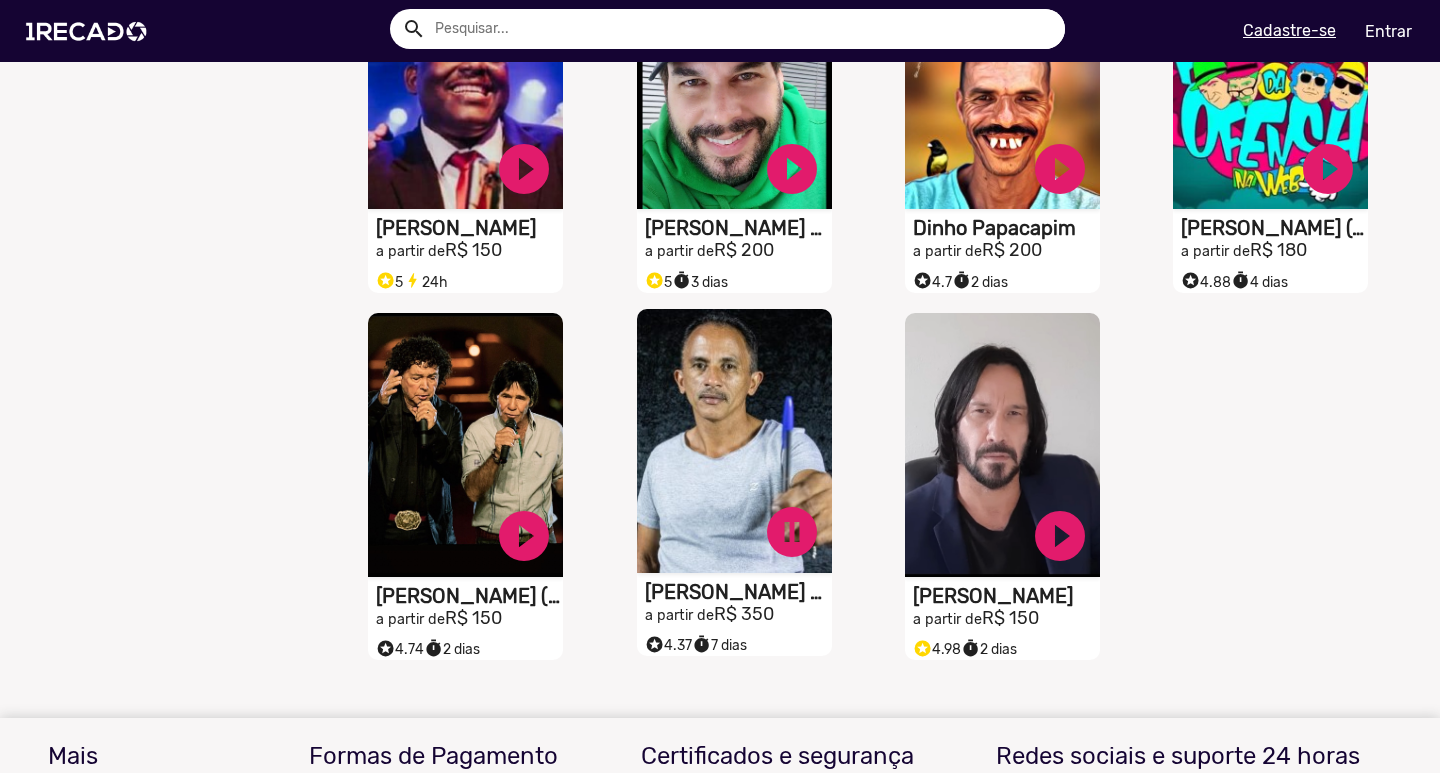 click on "S1RECADO vídeos dedicados para fãs e empresas" at bounding box center (465, -2850) 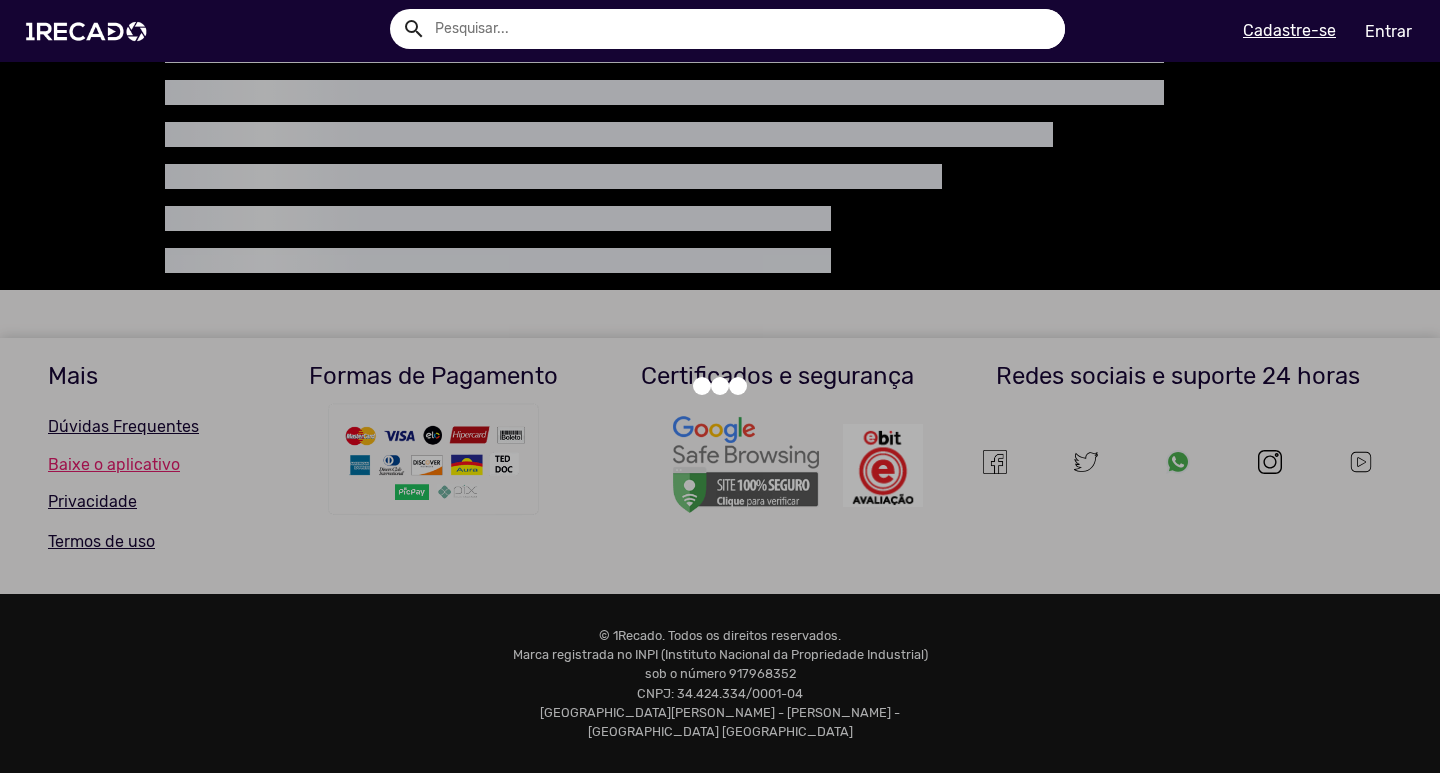 scroll, scrollTop: 0, scrollLeft: 0, axis: both 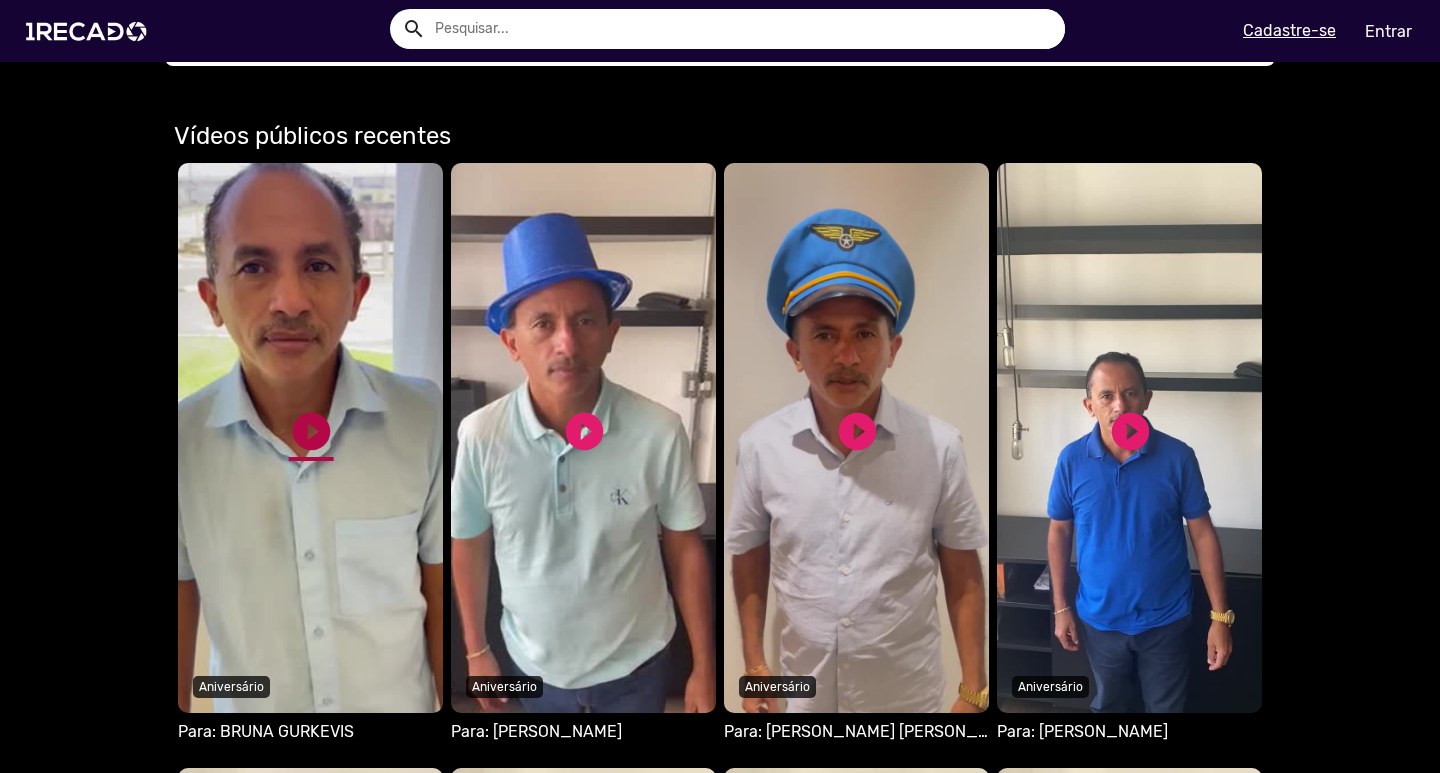 click on "play_circle_filled" 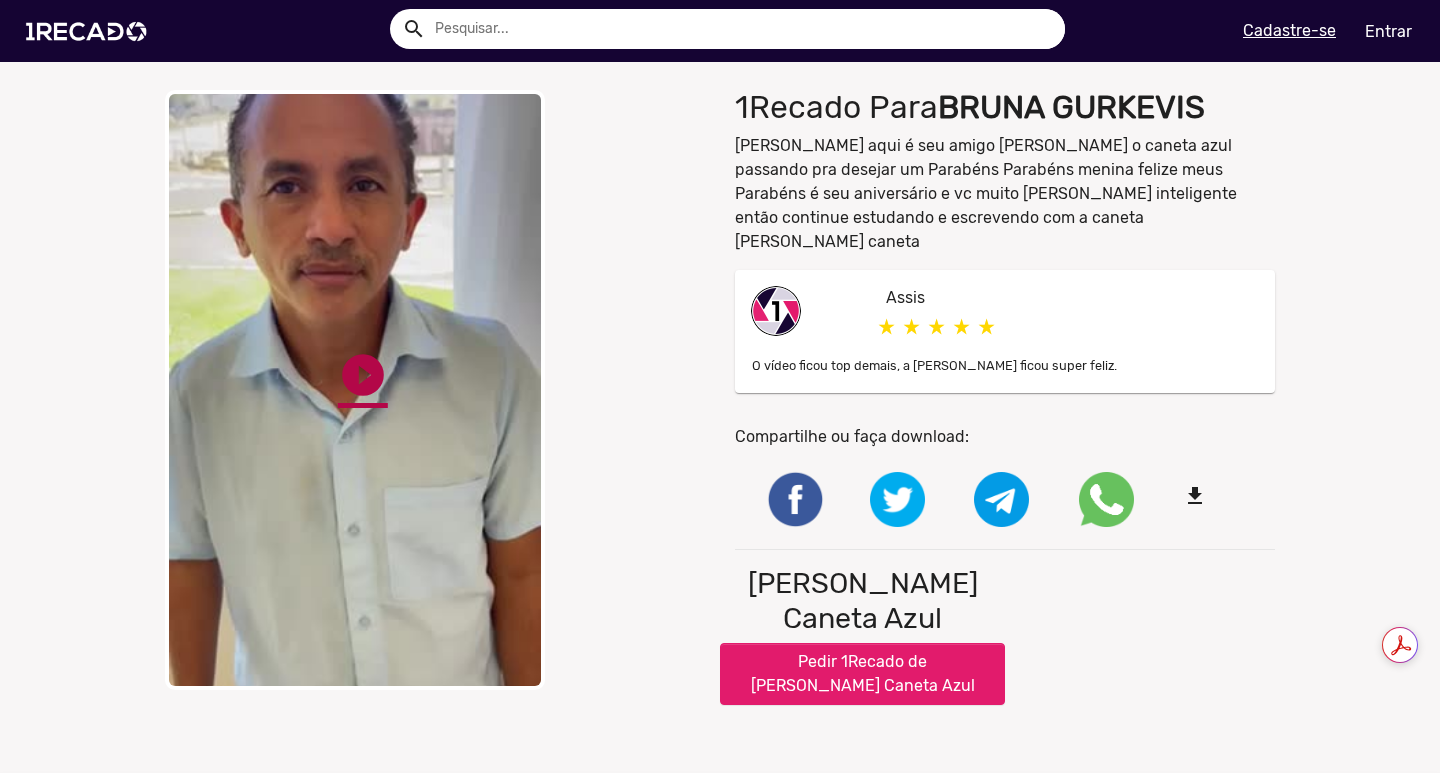 click on "play_circle_filled" at bounding box center [363, 375] 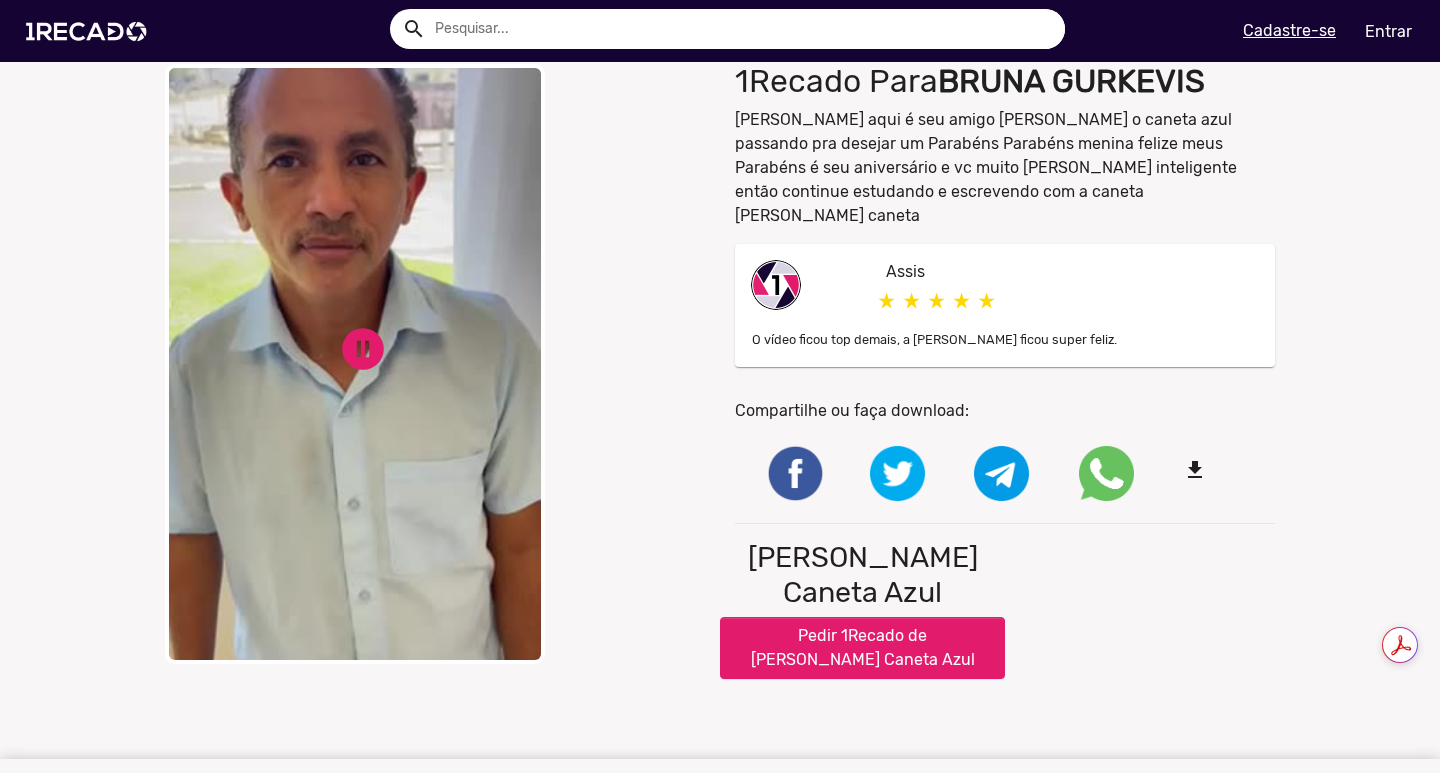 scroll, scrollTop: 23, scrollLeft: 0, axis: vertical 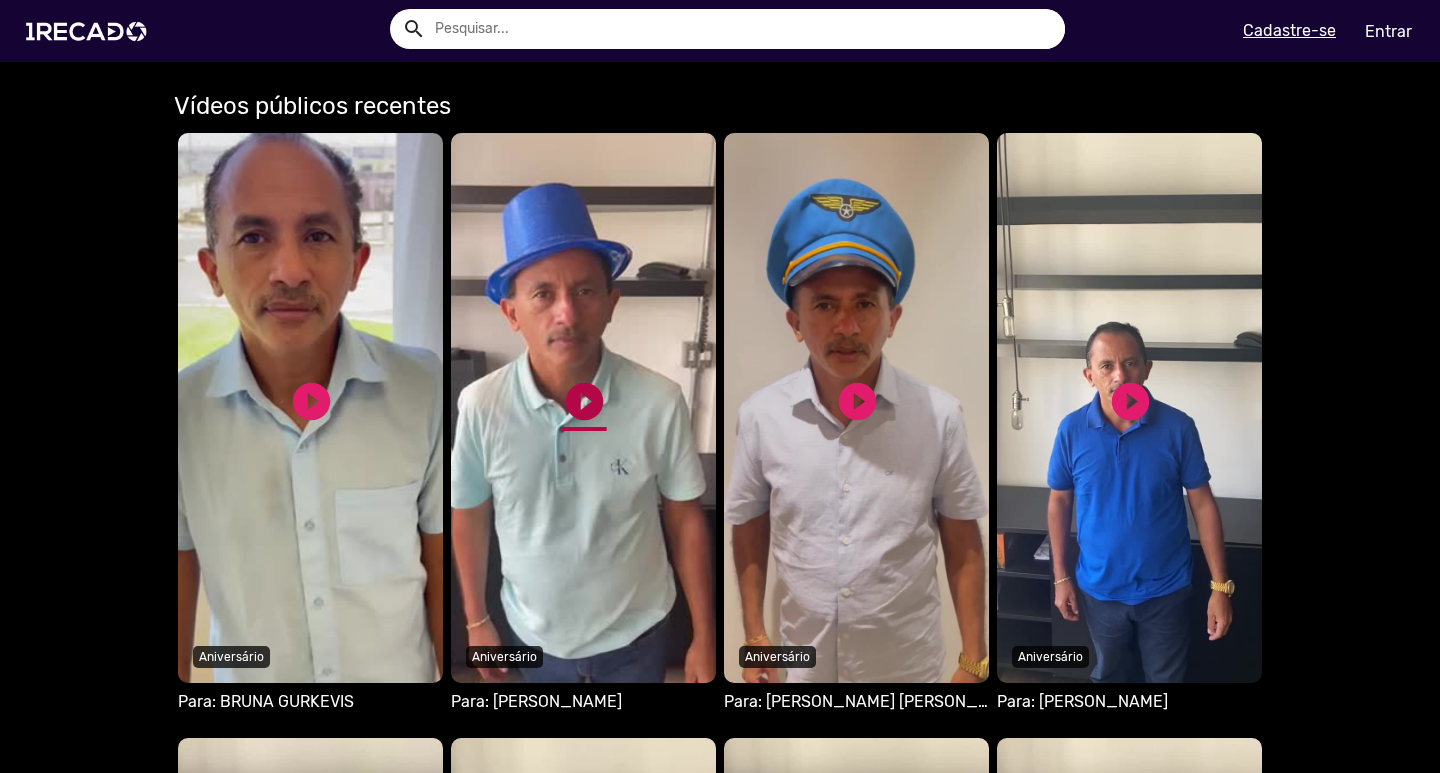 click on "play_circle_filled" 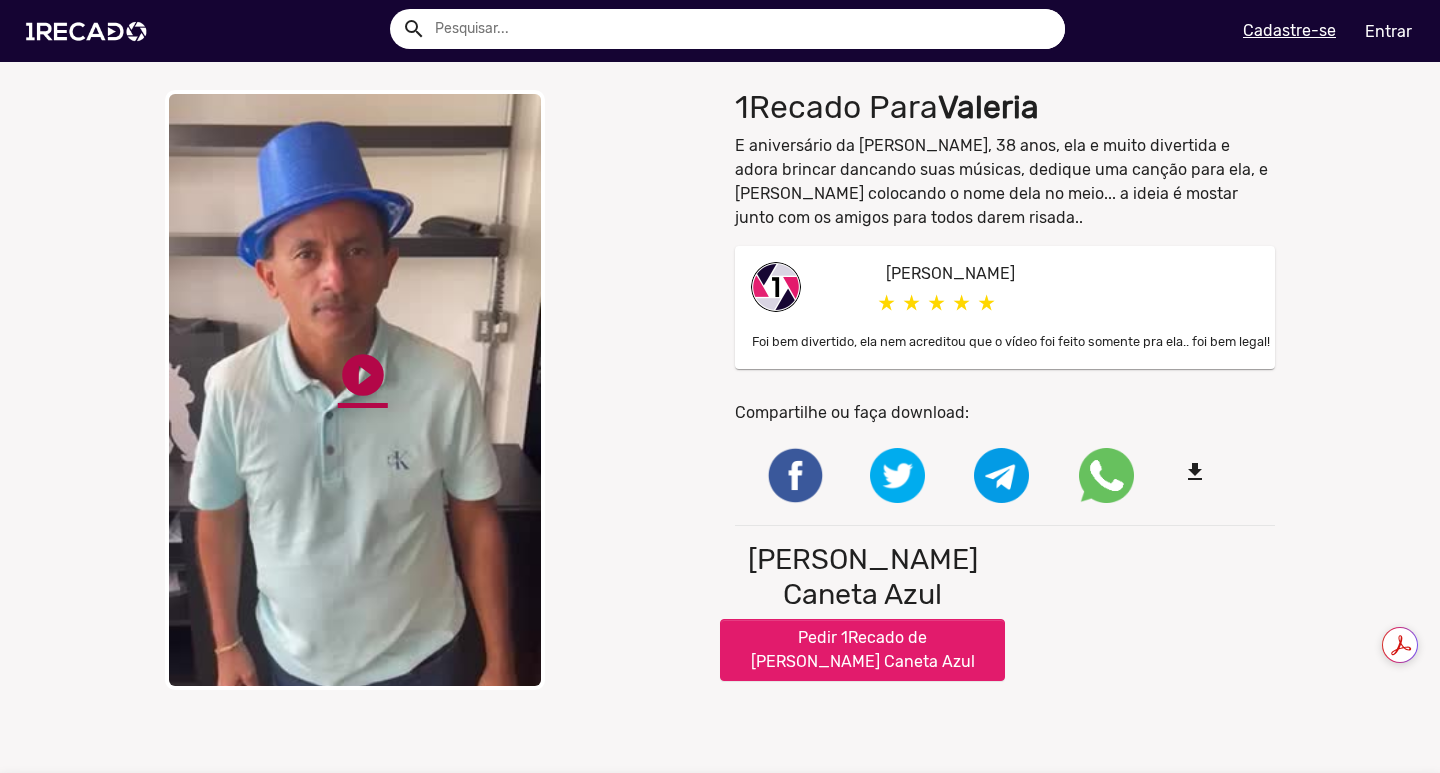 click on "play_circle_filled" at bounding box center [363, 375] 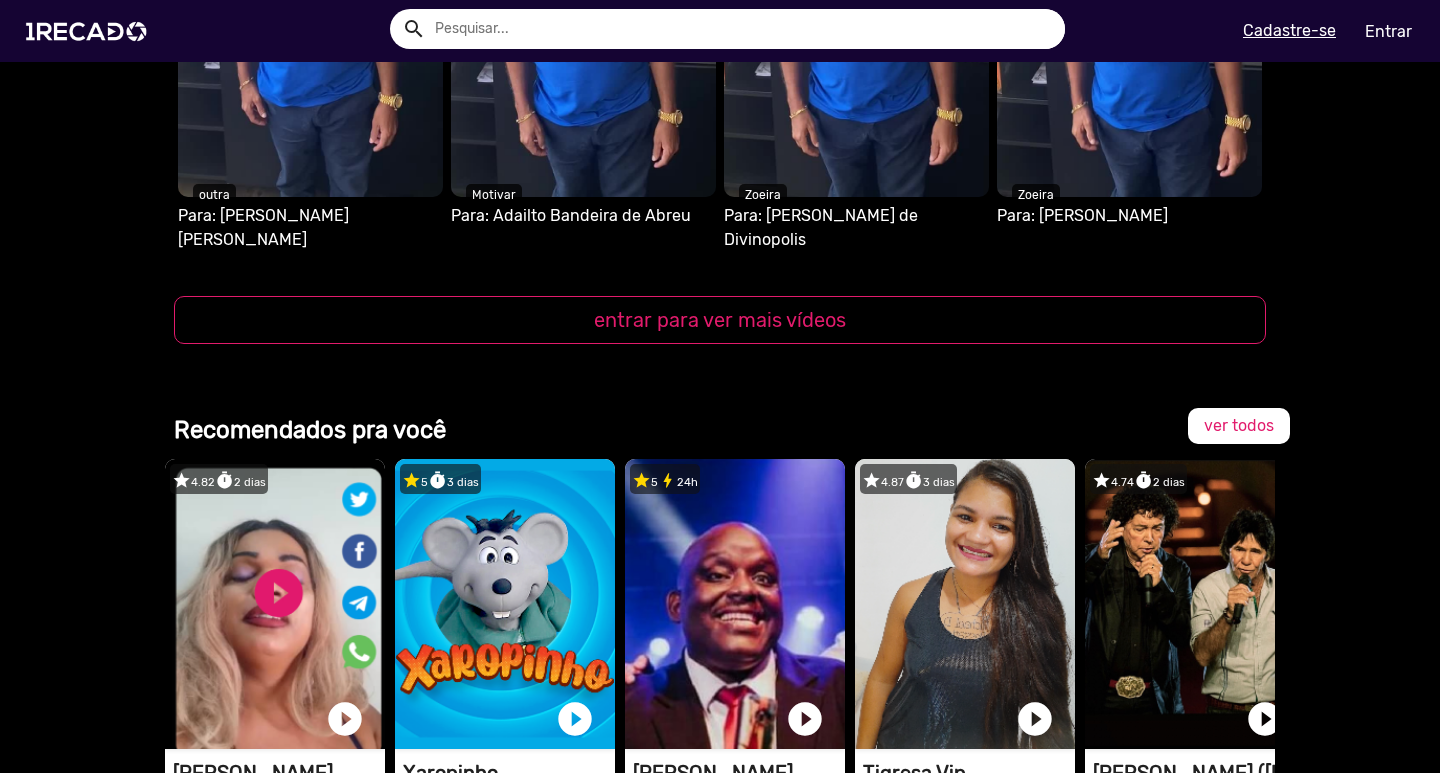 scroll, scrollTop: 2289, scrollLeft: 0, axis: vertical 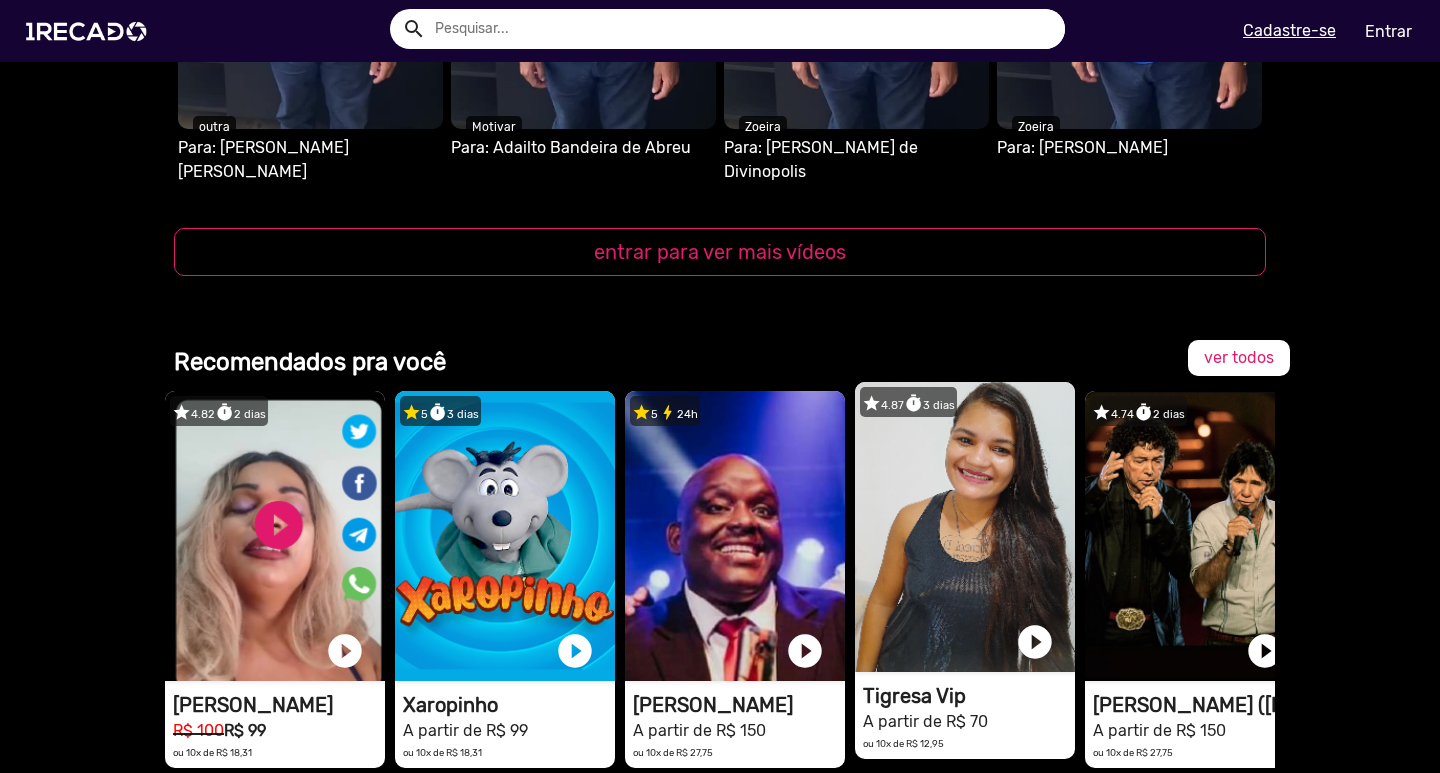 click on "1RECADO vídeos dedicados para fãs e empresas" at bounding box center (275, 536) 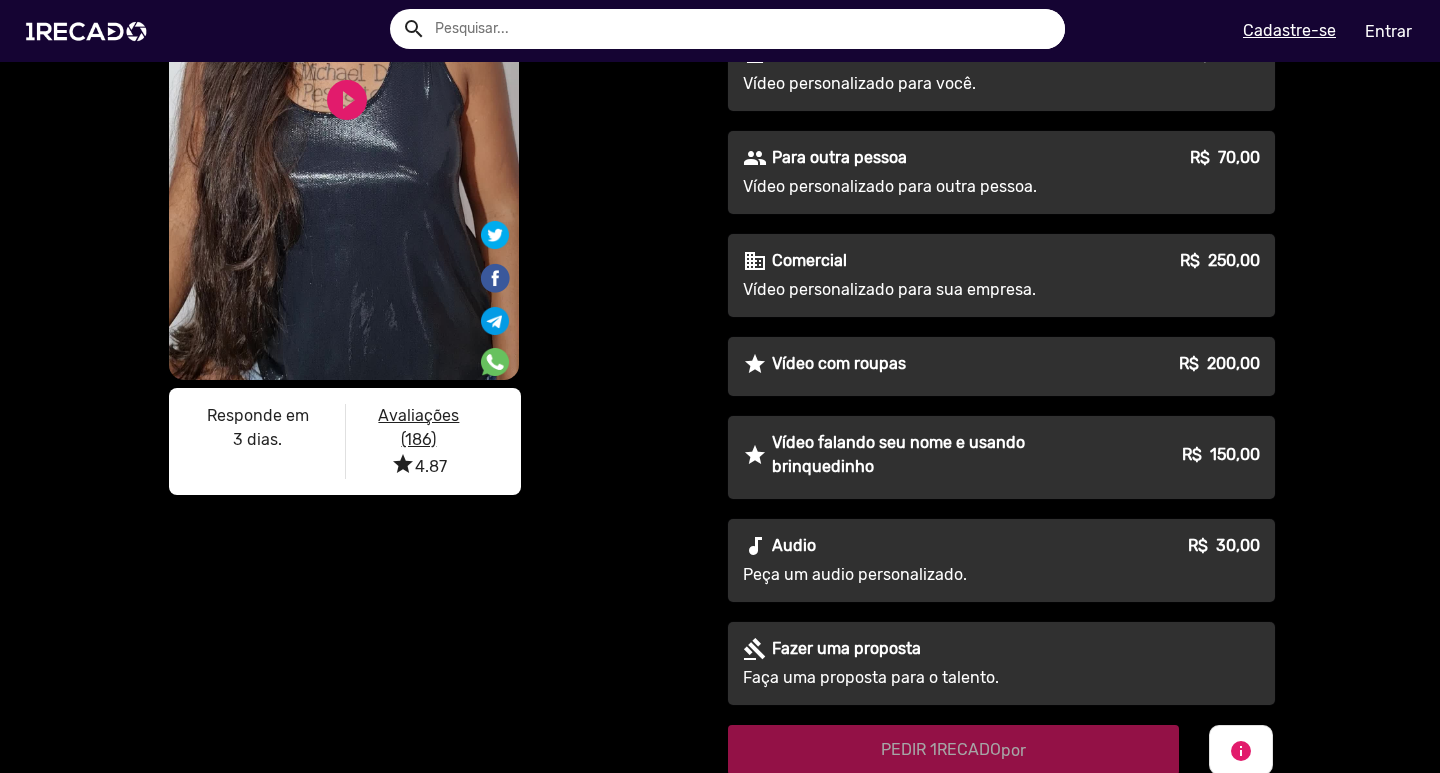 scroll, scrollTop: 345, scrollLeft: 0, axis: vertical 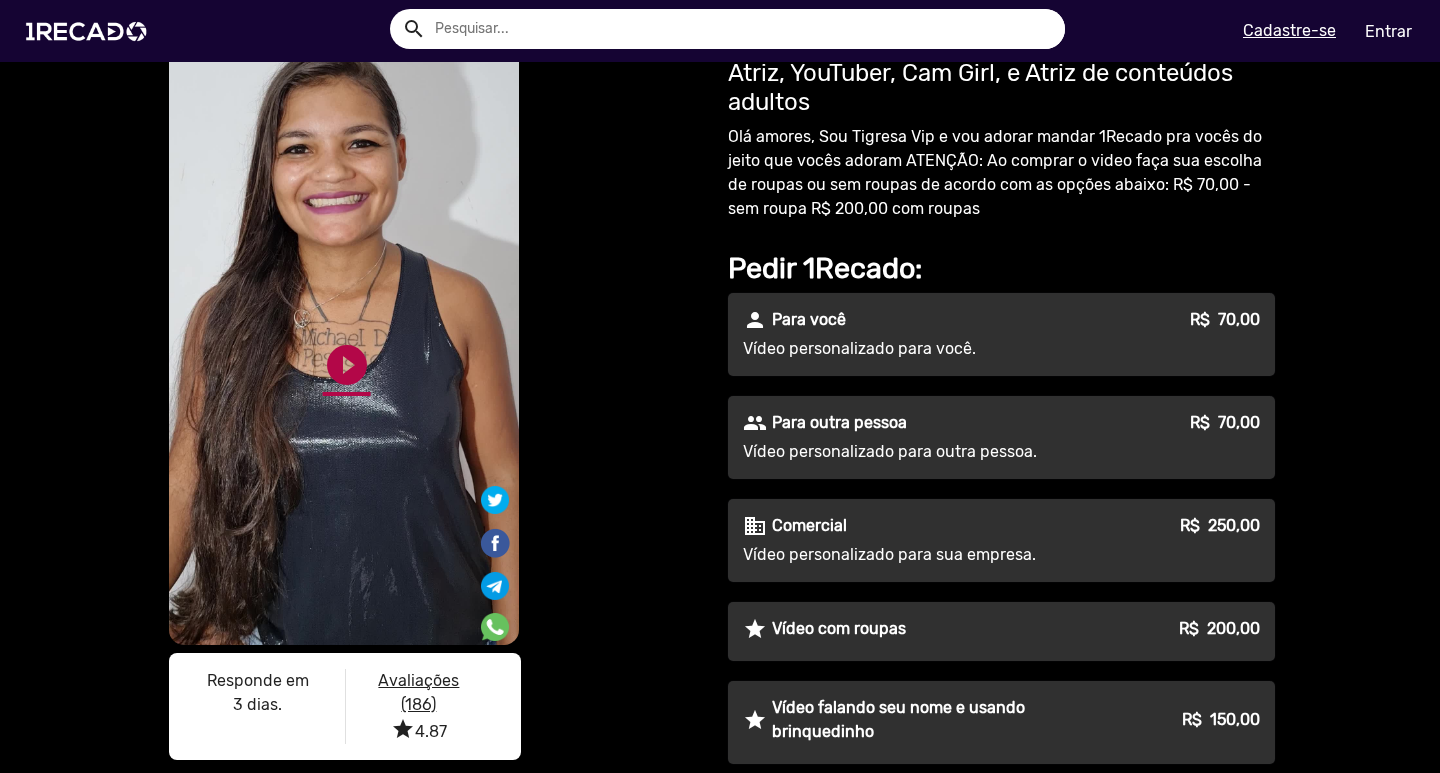 click on "play_circle_filled" 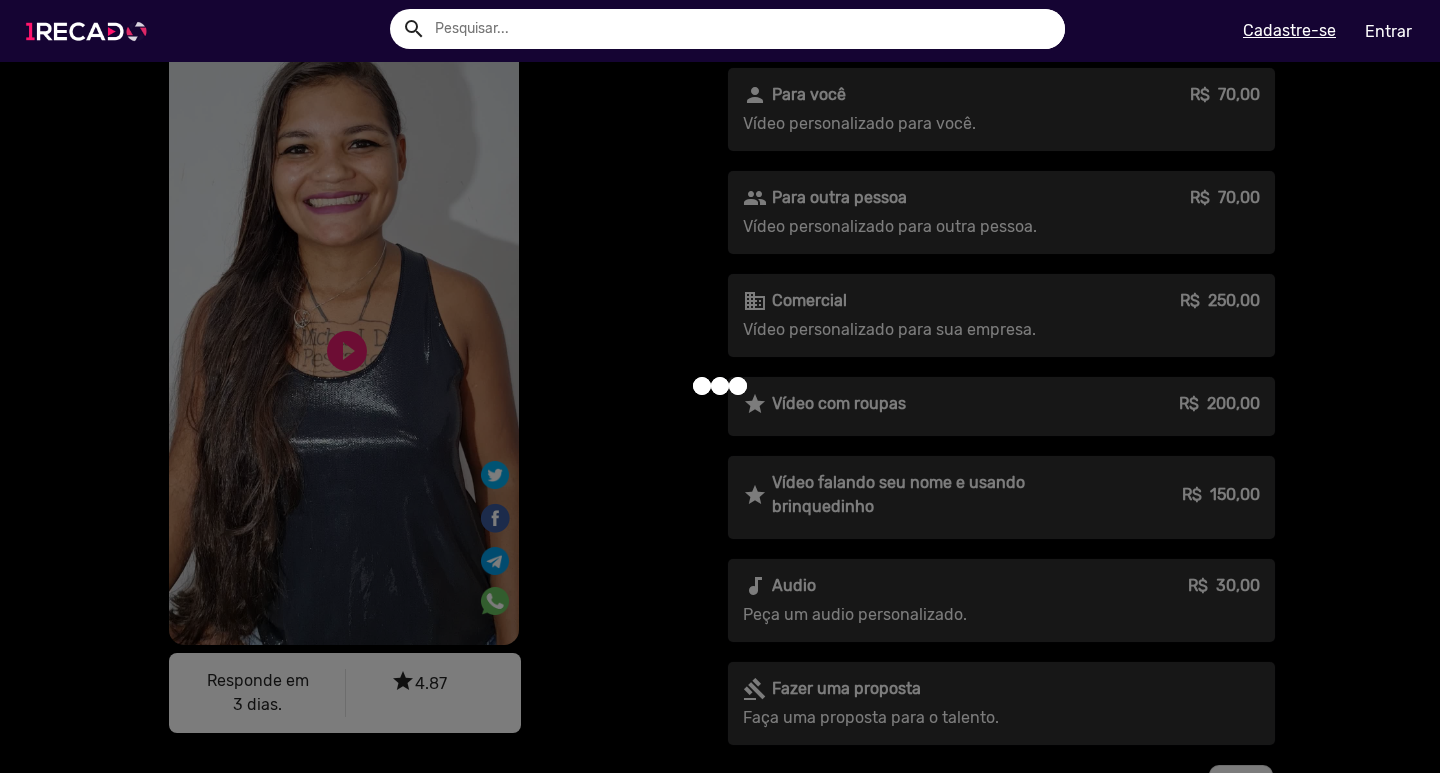 scroll, scrollTop: 0, scrollLeft: 0, axis: both 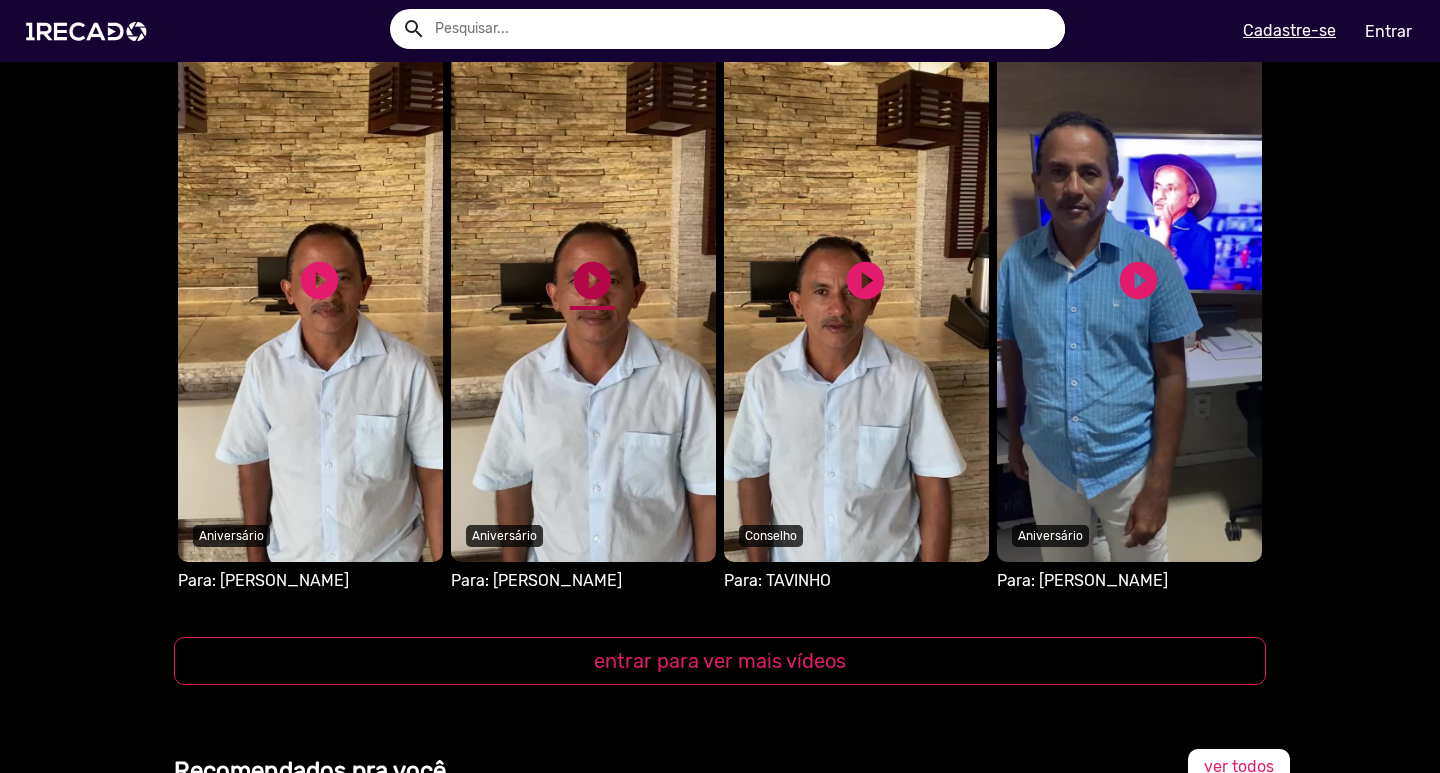 click on "play_circle_filled" 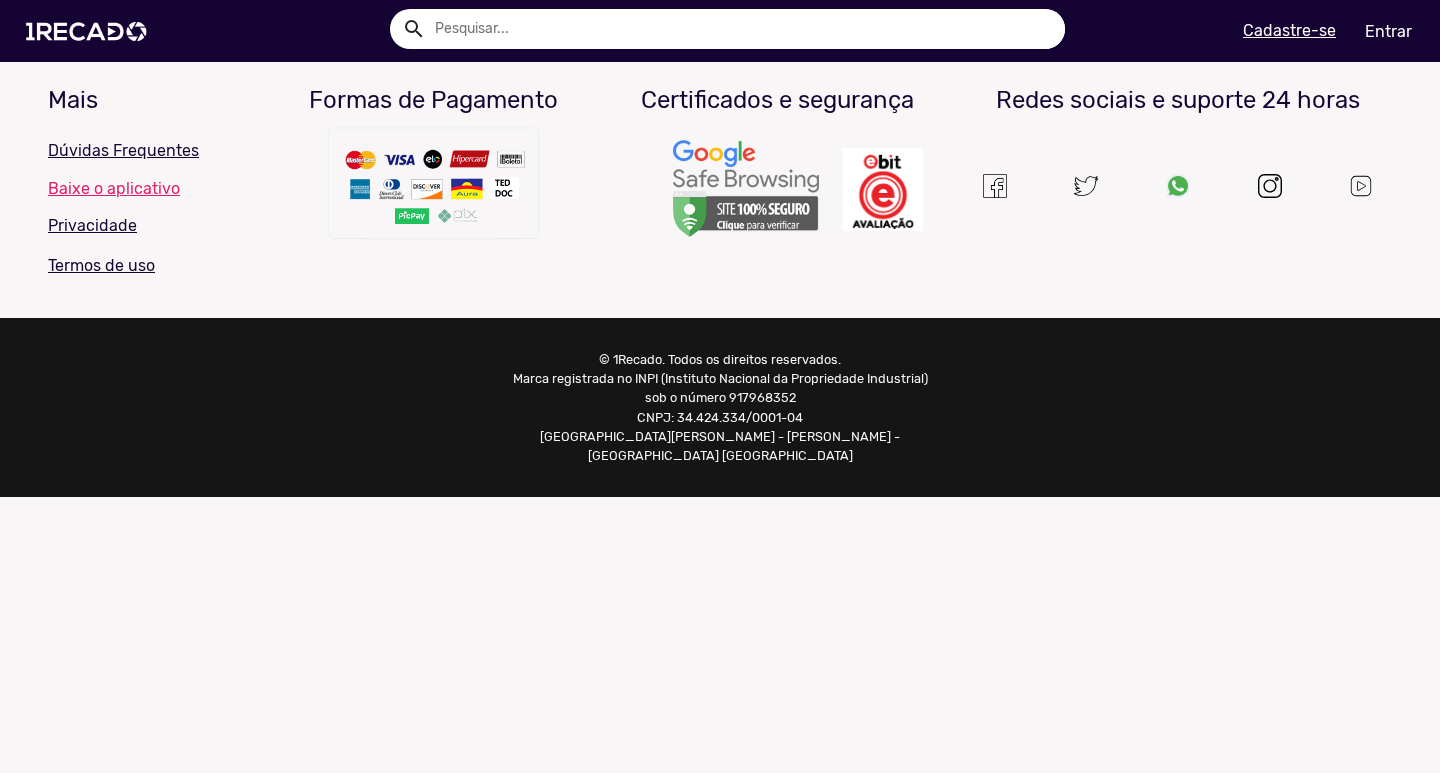 scroll, scrollTop: 0, scrollLeft: 0, axis: both 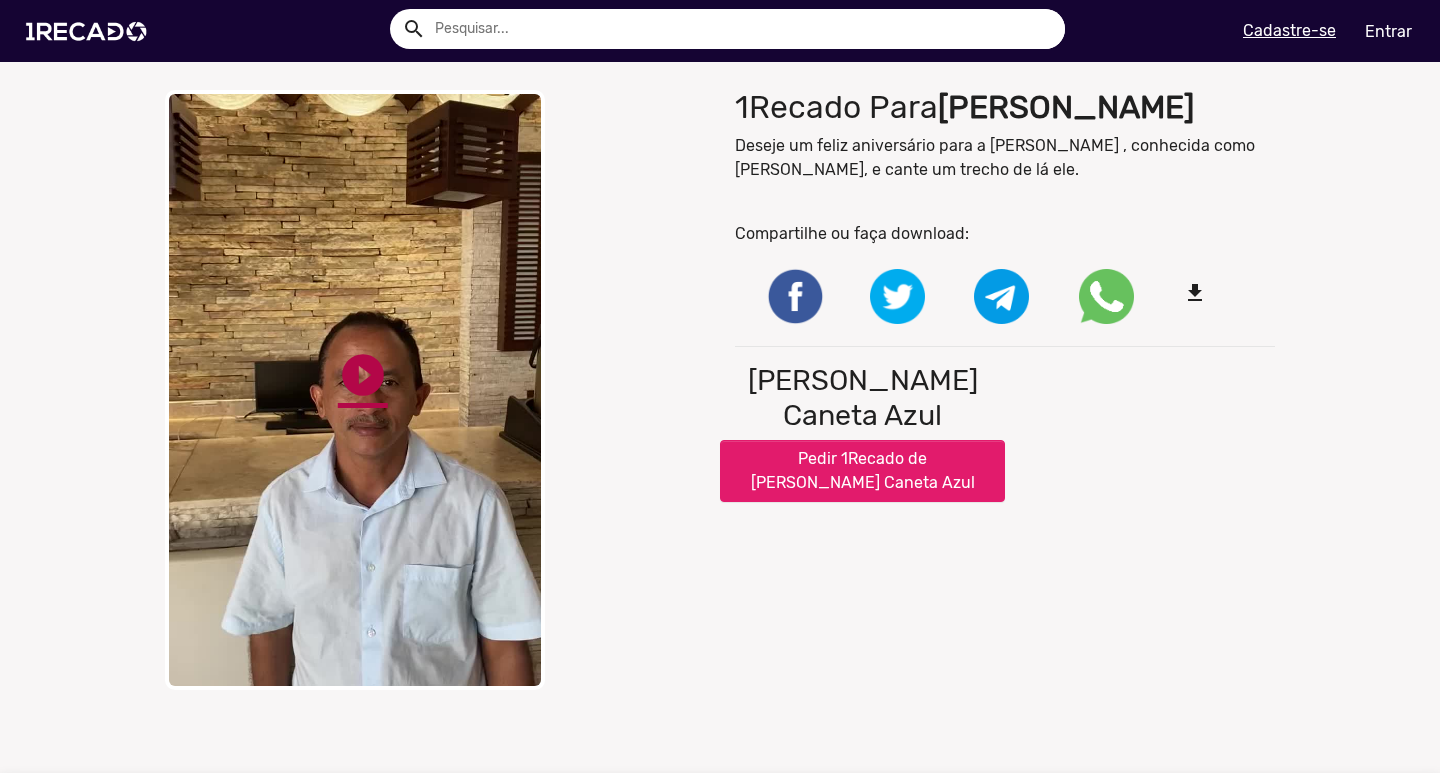 click on "play_circle_filled" at bounding box center (363, 375) 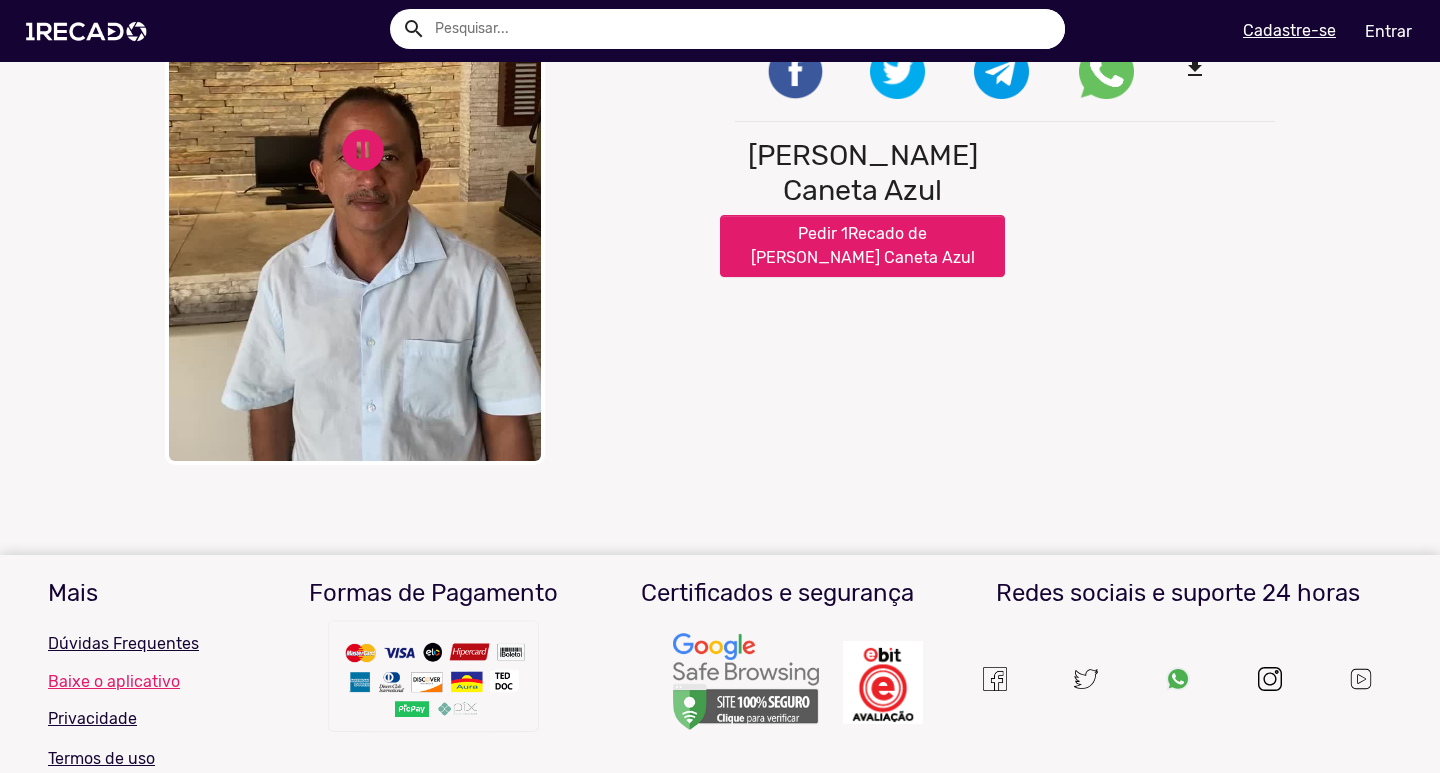 scroll, scrollTop: 0, scrollLeft: 0, axis: both 